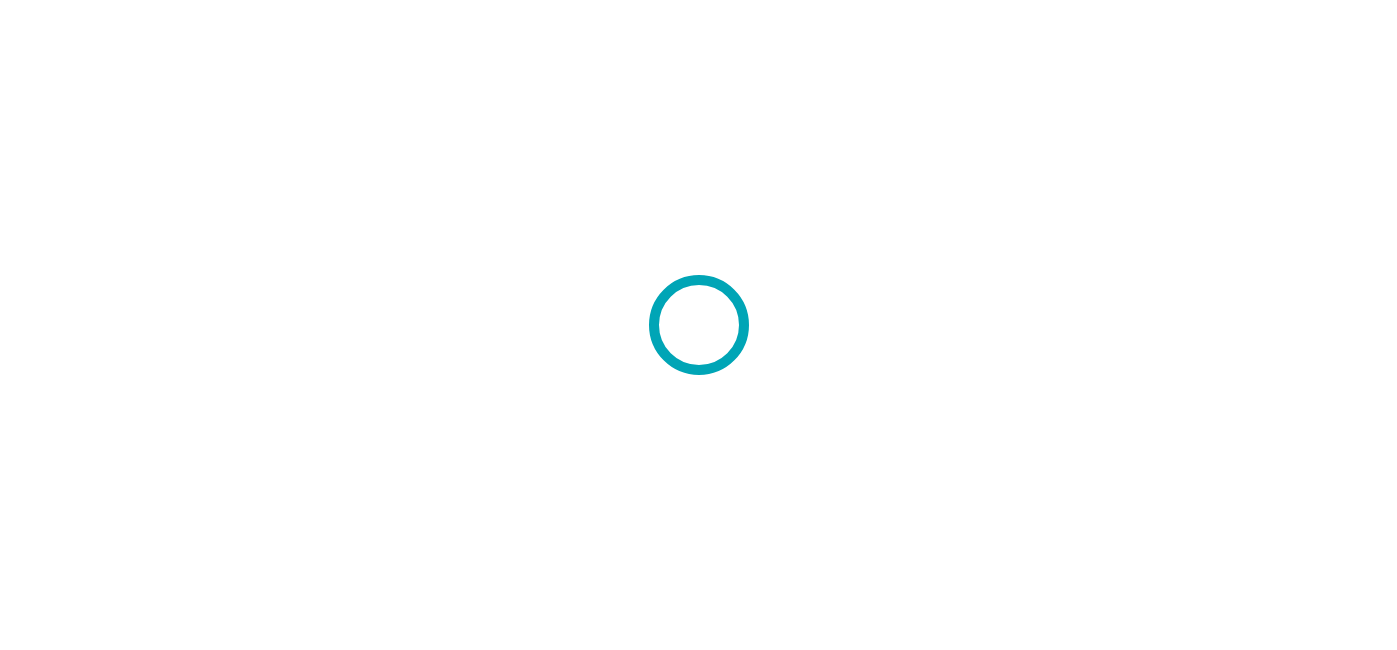 scroll, scrollTop: 0, scrollLeft: 0, axis: both 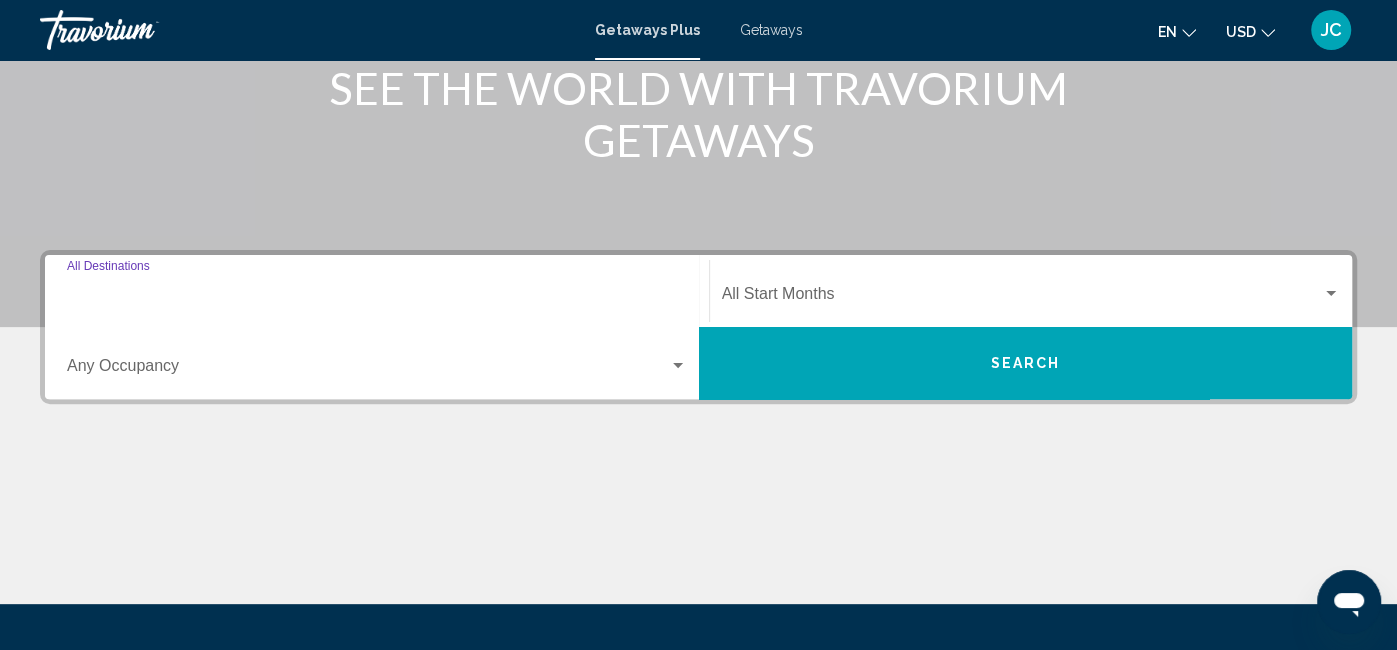 click on "Destination All Destinations" at bounding box center (377, 298) 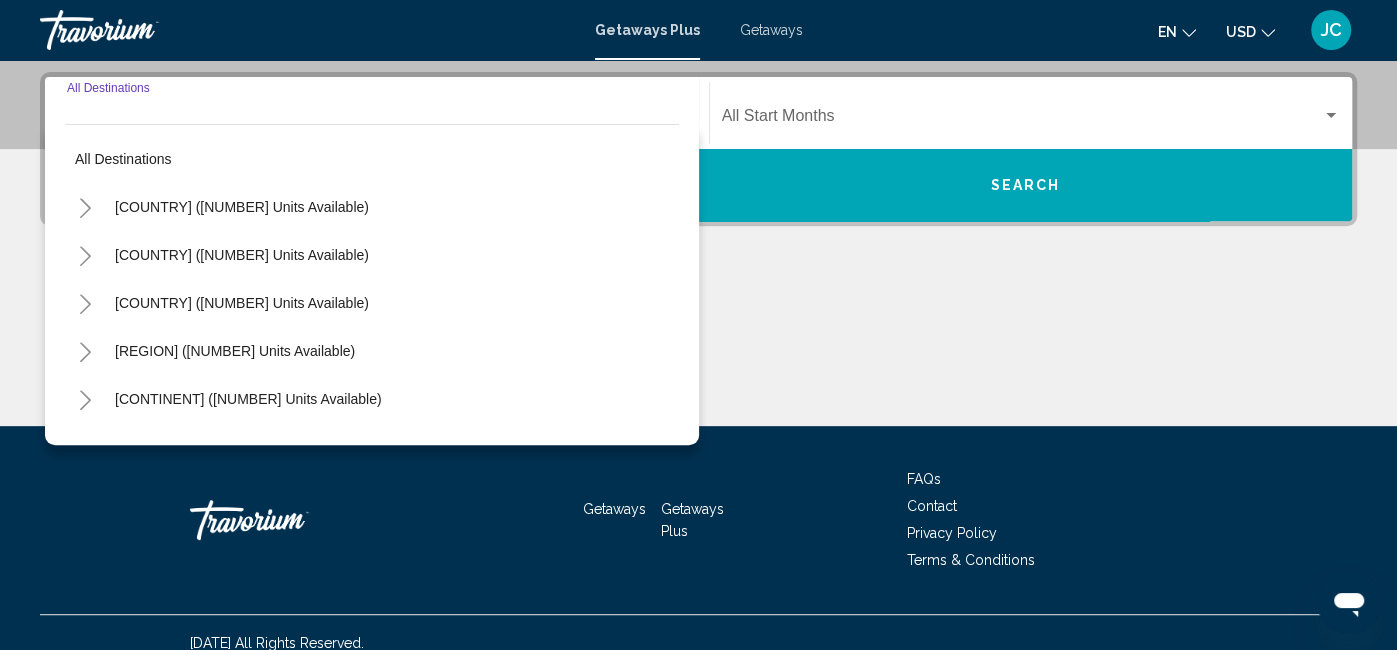 scroll, scrollTop: 457, scrollLeft: 0, axis: vertical 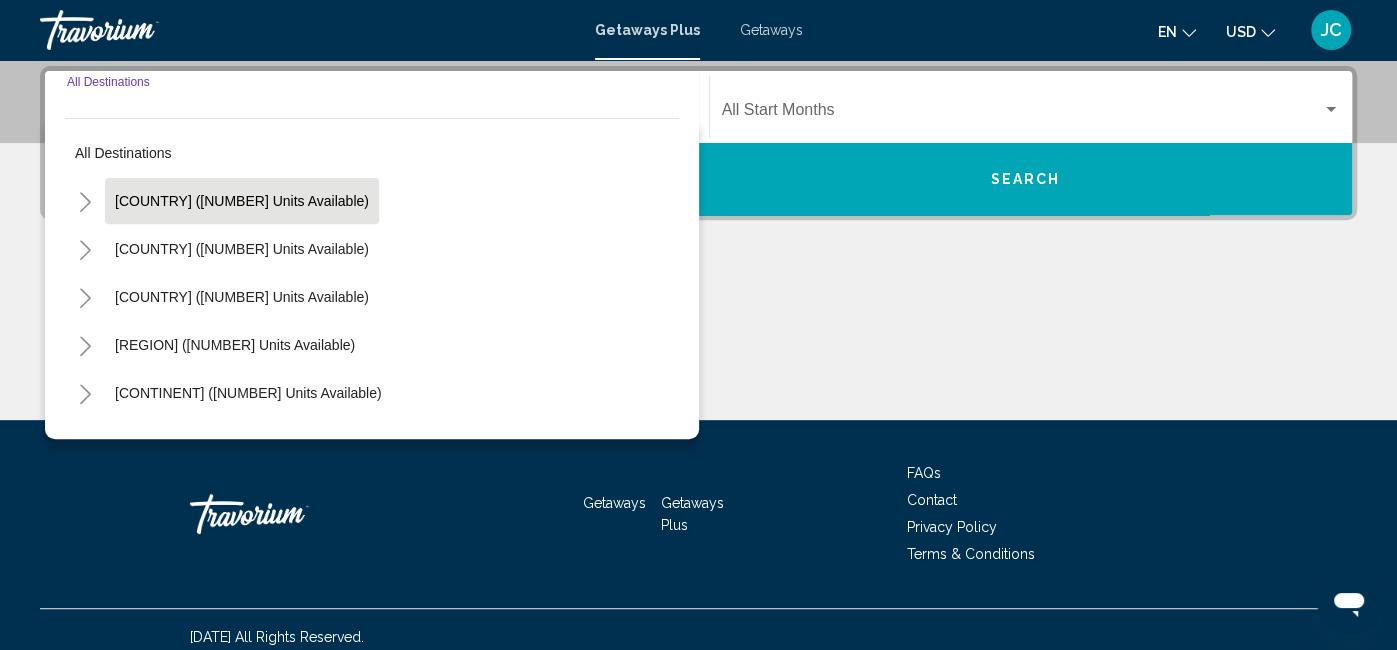 click on "United States (38,967 units available)" at bounding box center [242, 201] 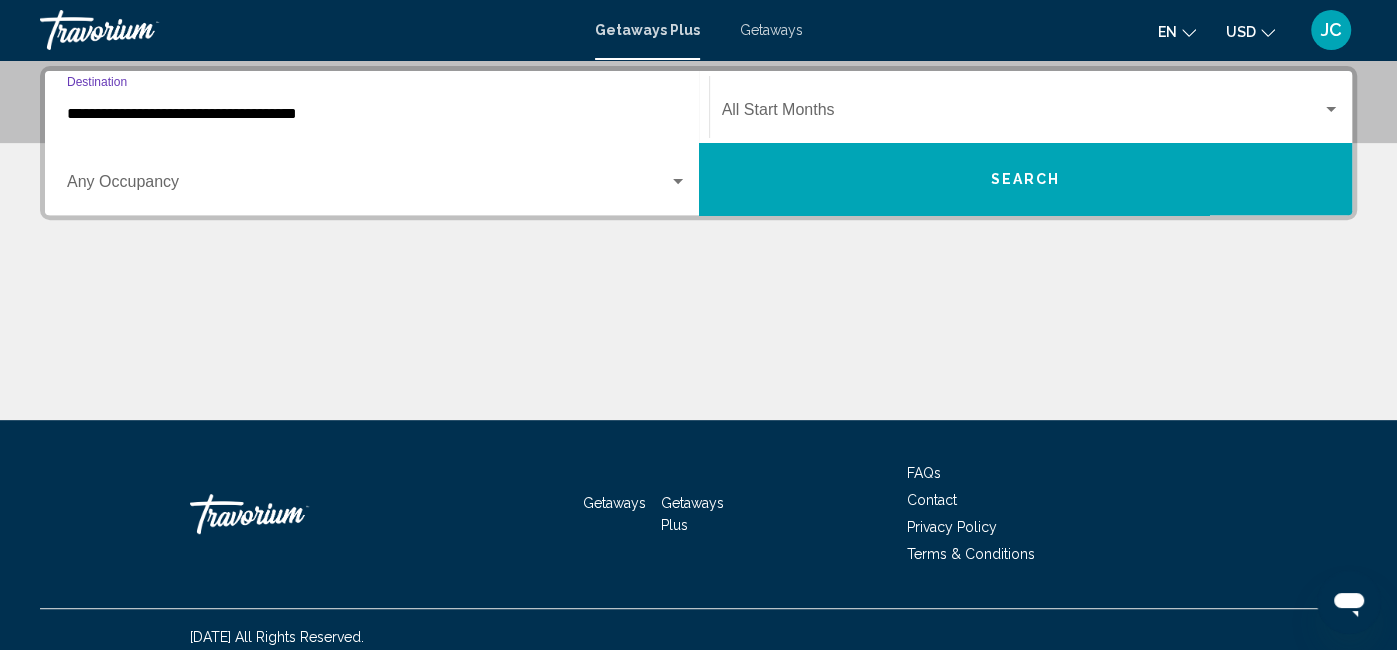 click on "Occupancy Any Occupancy" at bounding box center [377, 179] 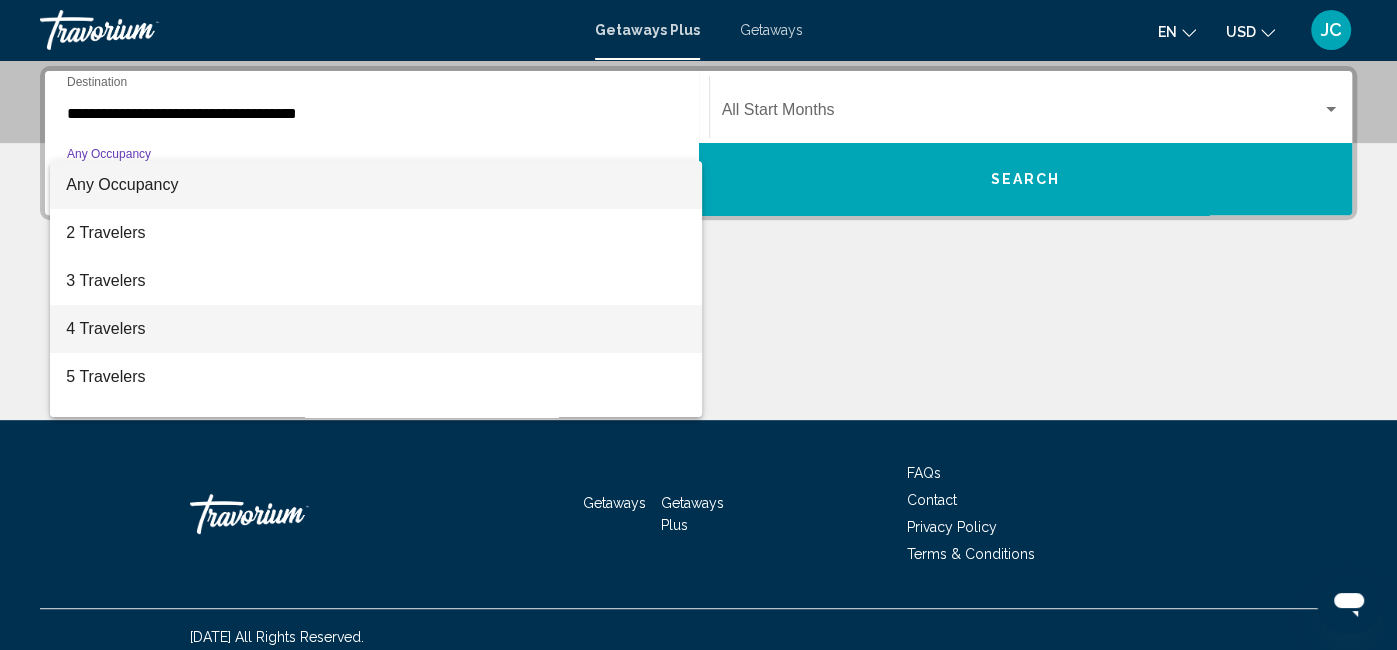 click on "4 Travelers" at bounding box center (376, 329) 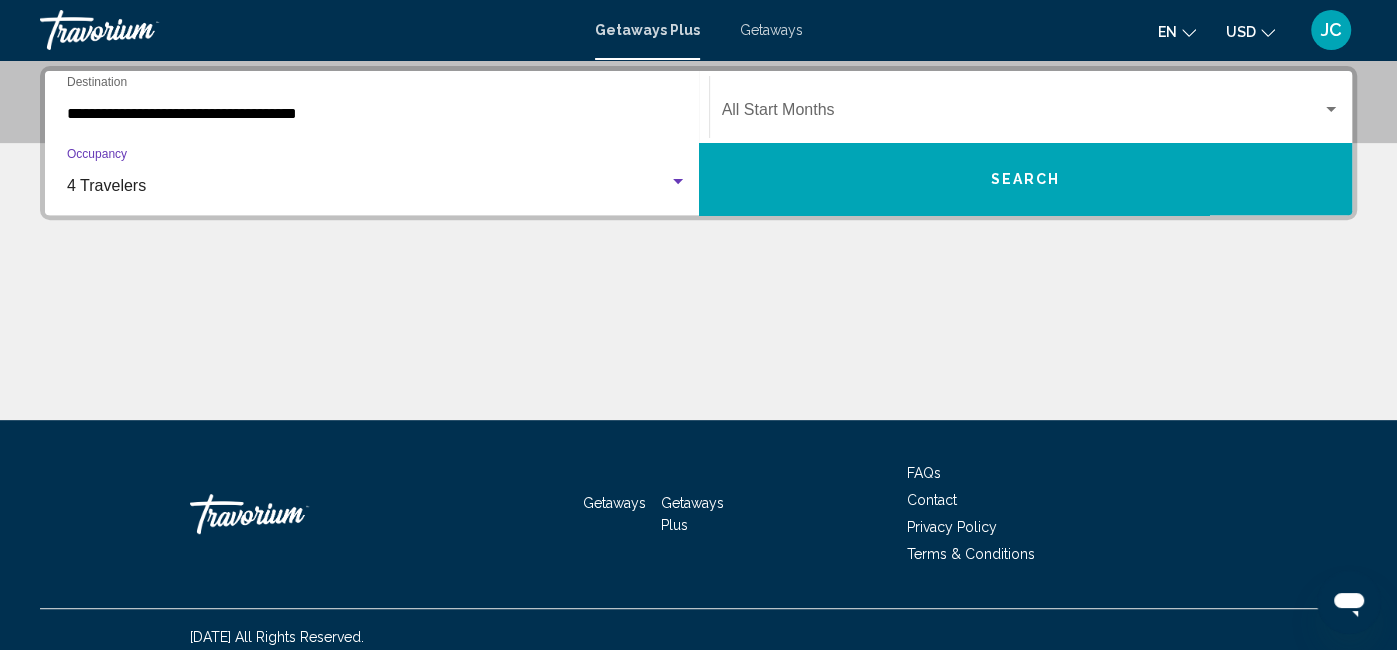 click at bounding box center [1022, 114] 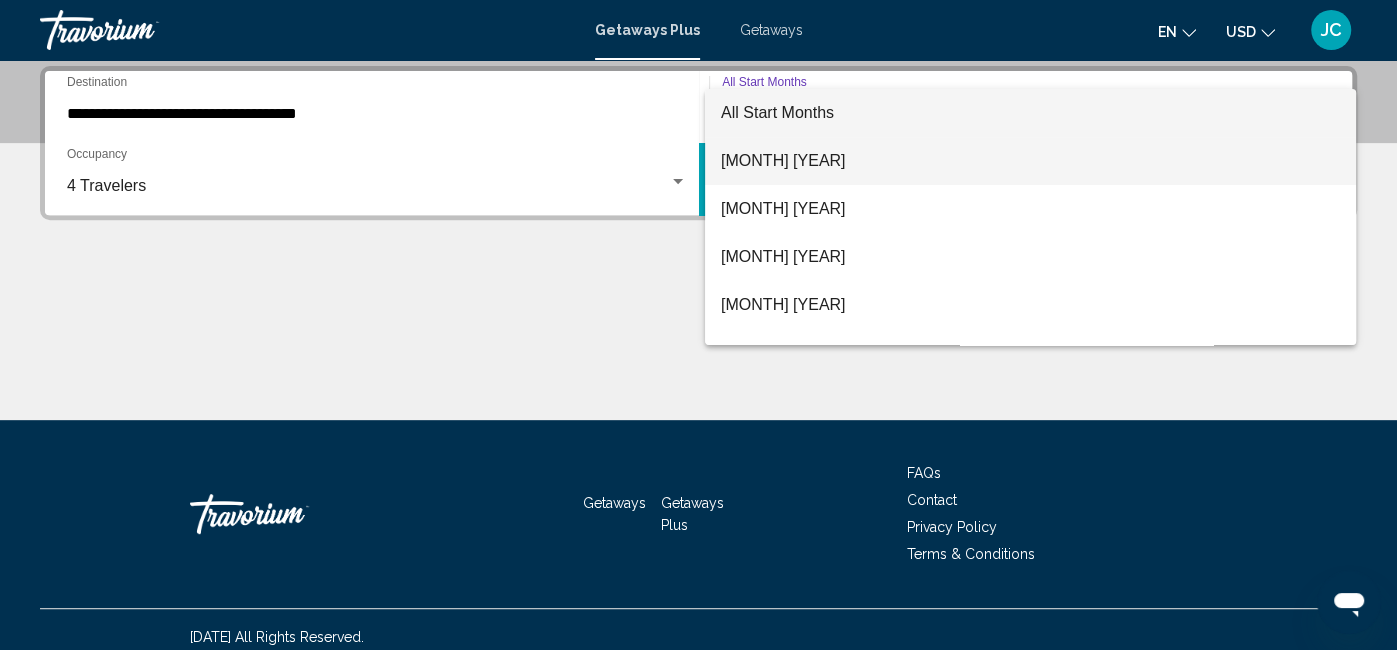 click on "July 2025" at bounding box center [1030, 161] 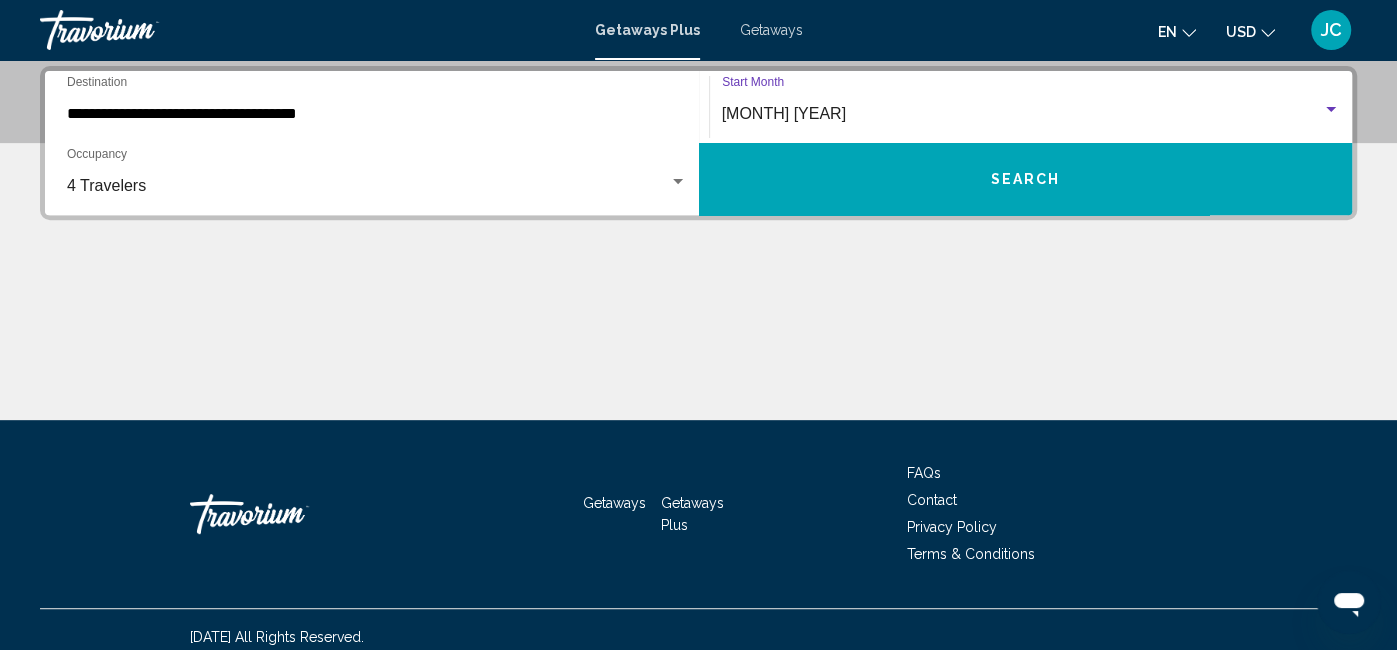 click on "Search" at bounding box center [1026, 179] 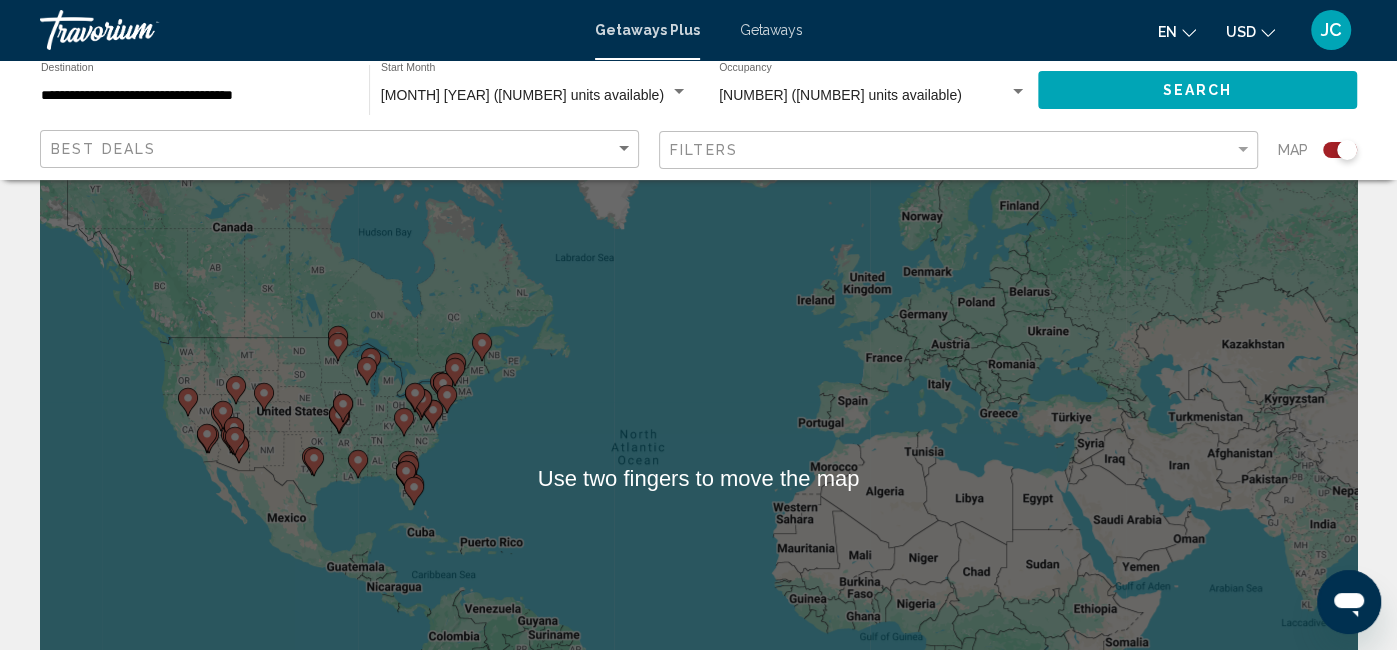 scroll, scrollTop: 38, scrollLeft: 0, axis: vertical 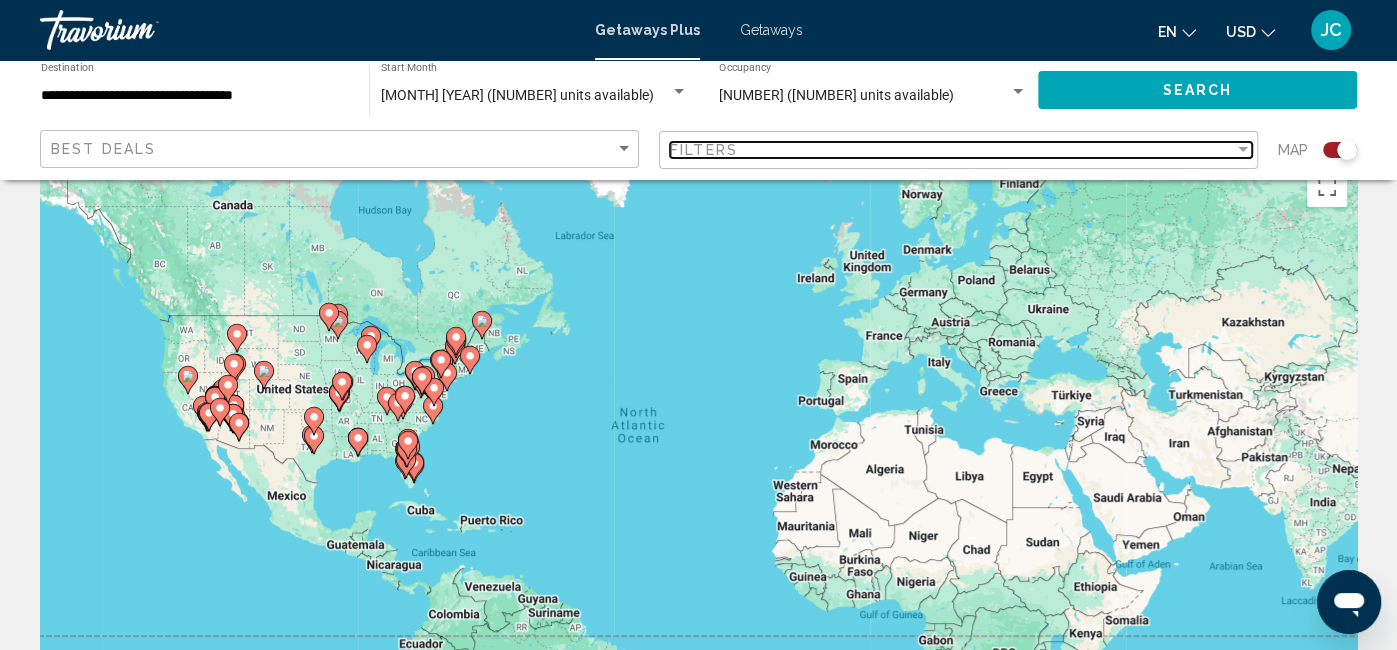 click on "Filters" at bounding box center [704, 150] 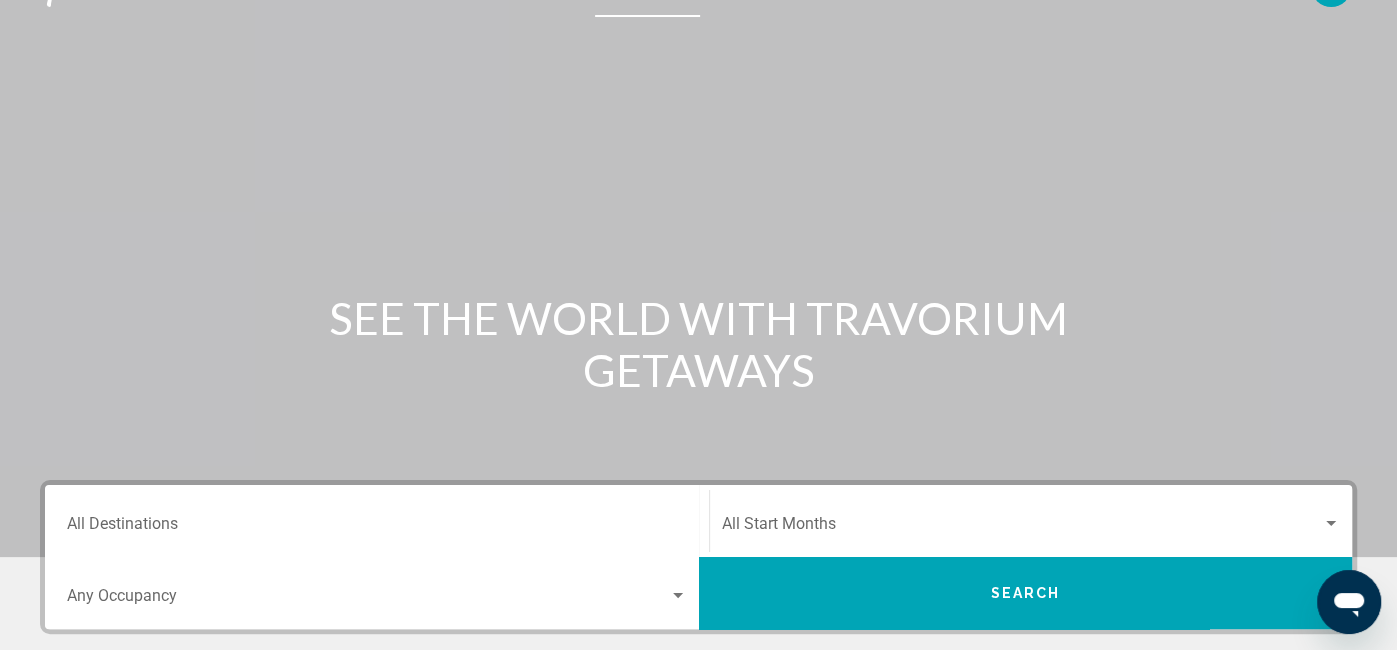 scroll, scrollTop: 0, scrollLeft: 0, axis: both 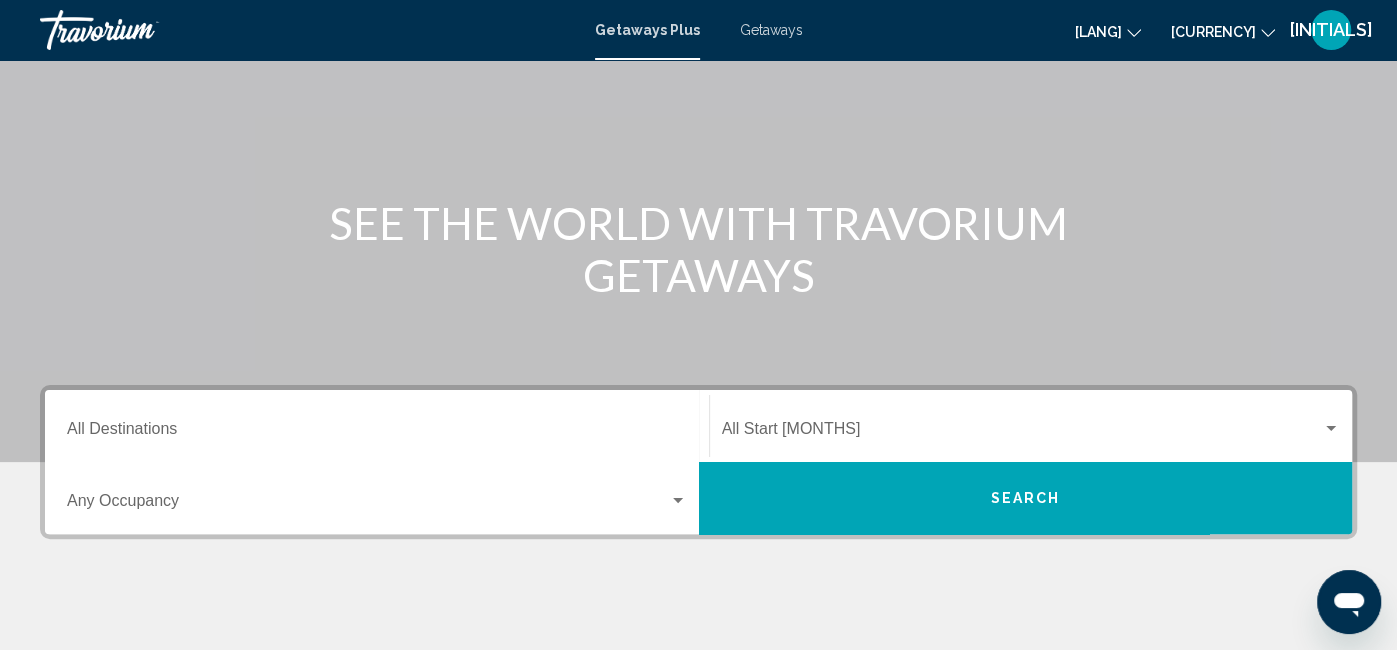 click on "Getaways" at bounding box center (771, 30) 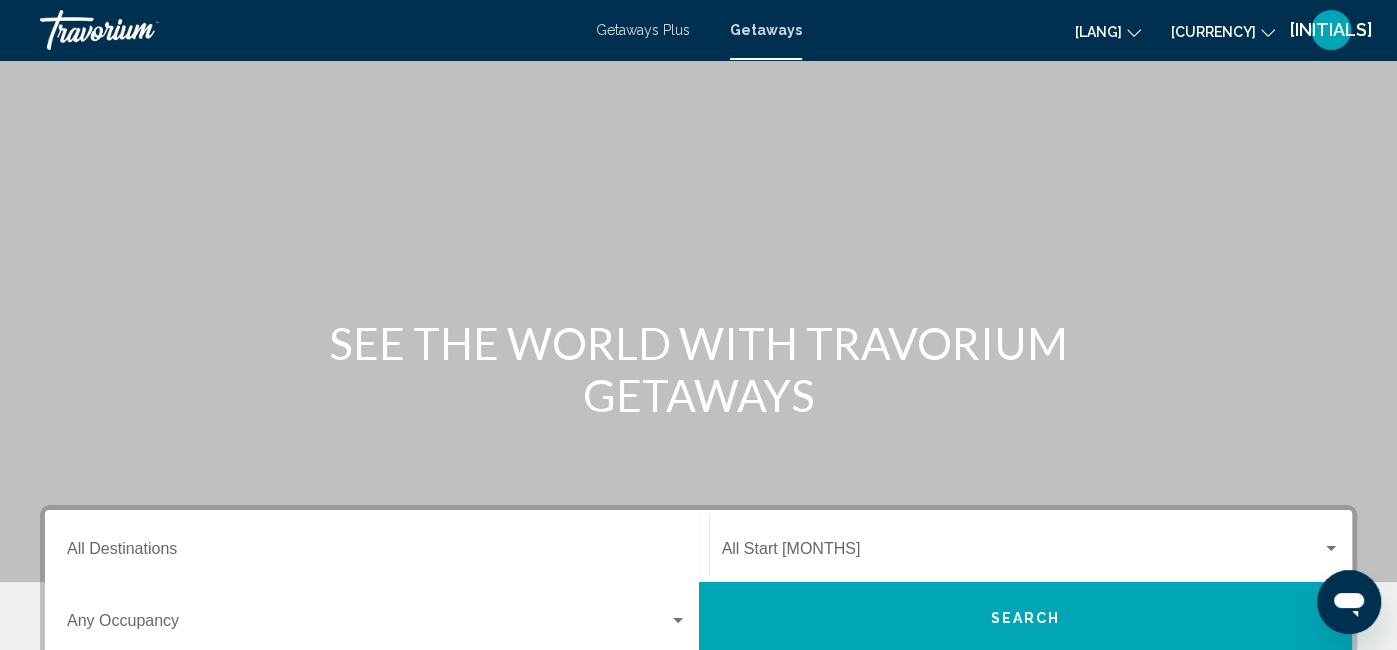 scroll, scrollTop: 0, scrollLeft: 0, axis: both 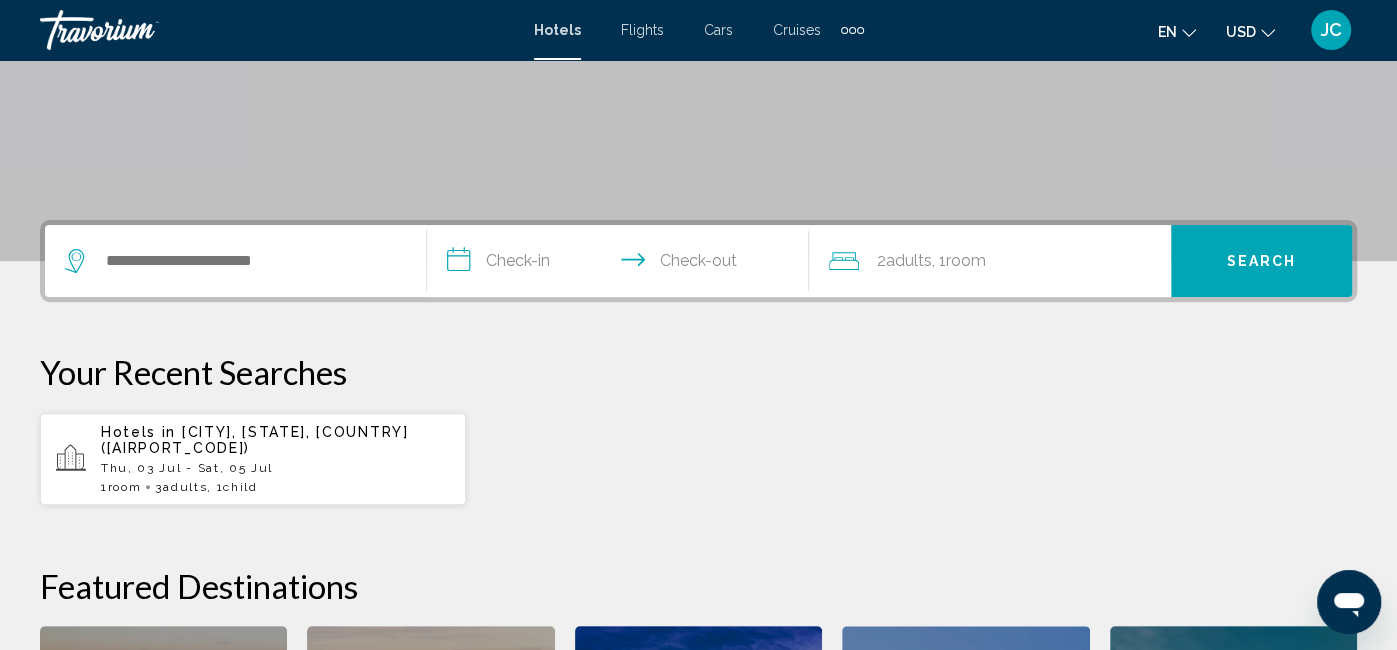 click on "Hotels in [CITY], [STATE], [COUNTRY] Thu, 03 Jul - Sat, 05 Jul 1 Room rooms 3 Adult Adults , 1 Child Children" at bounding box center (275, 459) 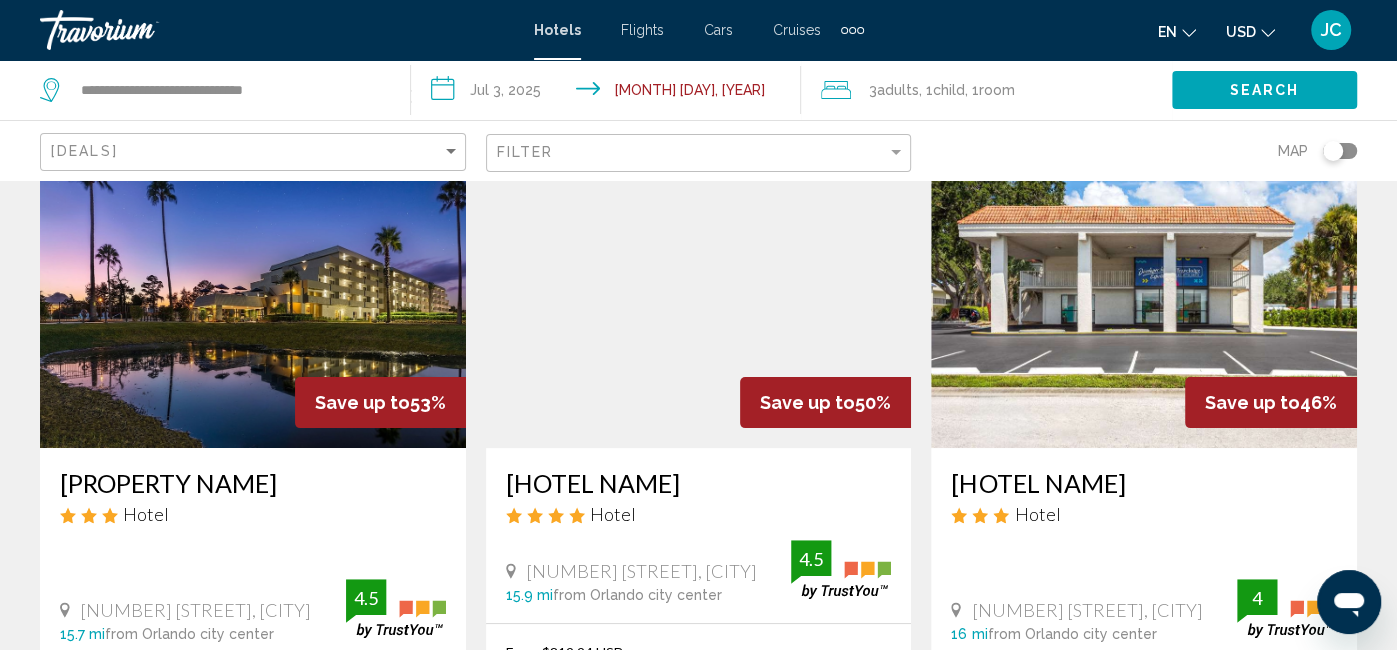 scroll, scrollTop: 119, scrollLeft: 0, axis: vertical 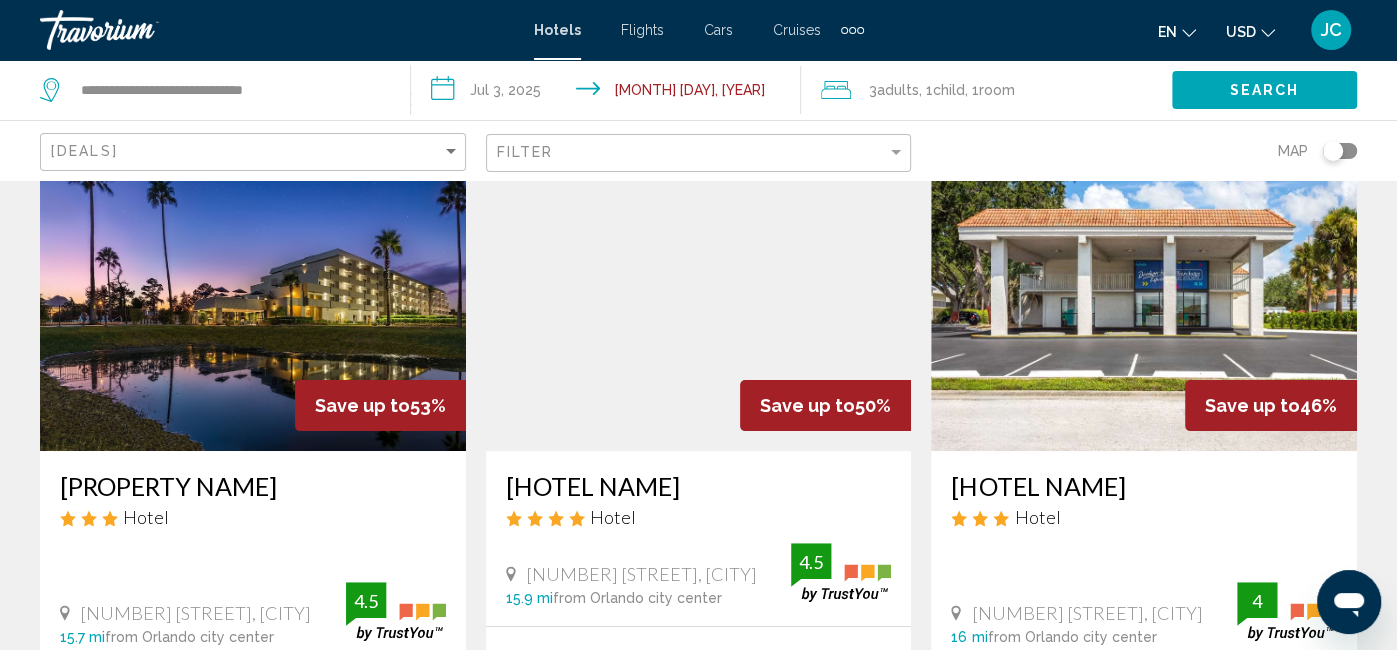 click at bounding box center (253, 291) 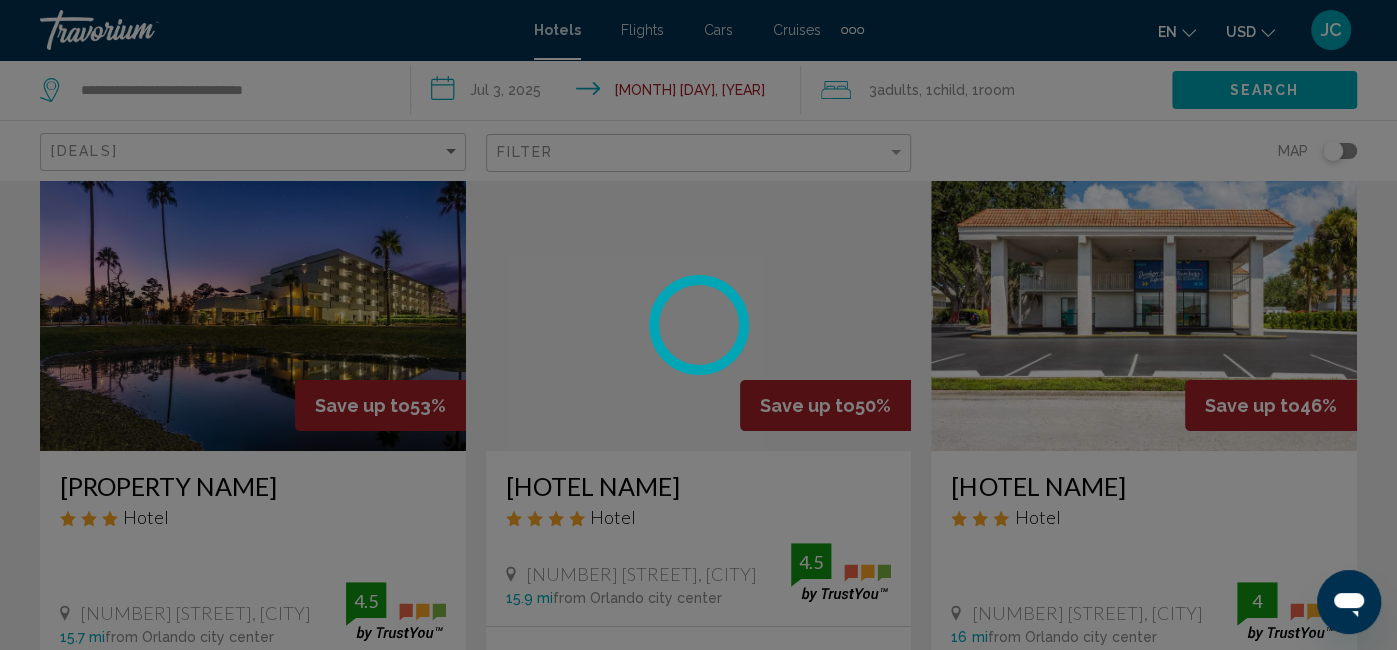 click at bounding box center (698, 325) 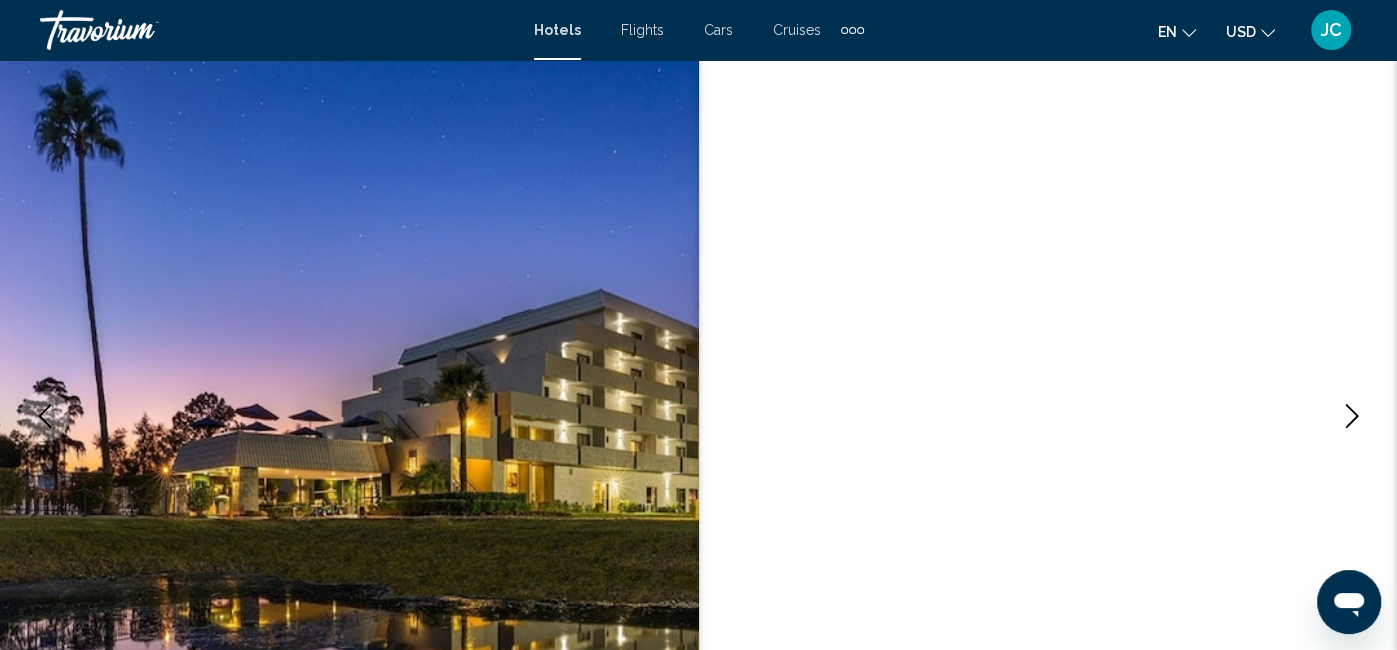 scroll, scrollTop: 210, scrollLeft: 0, axis: vertical 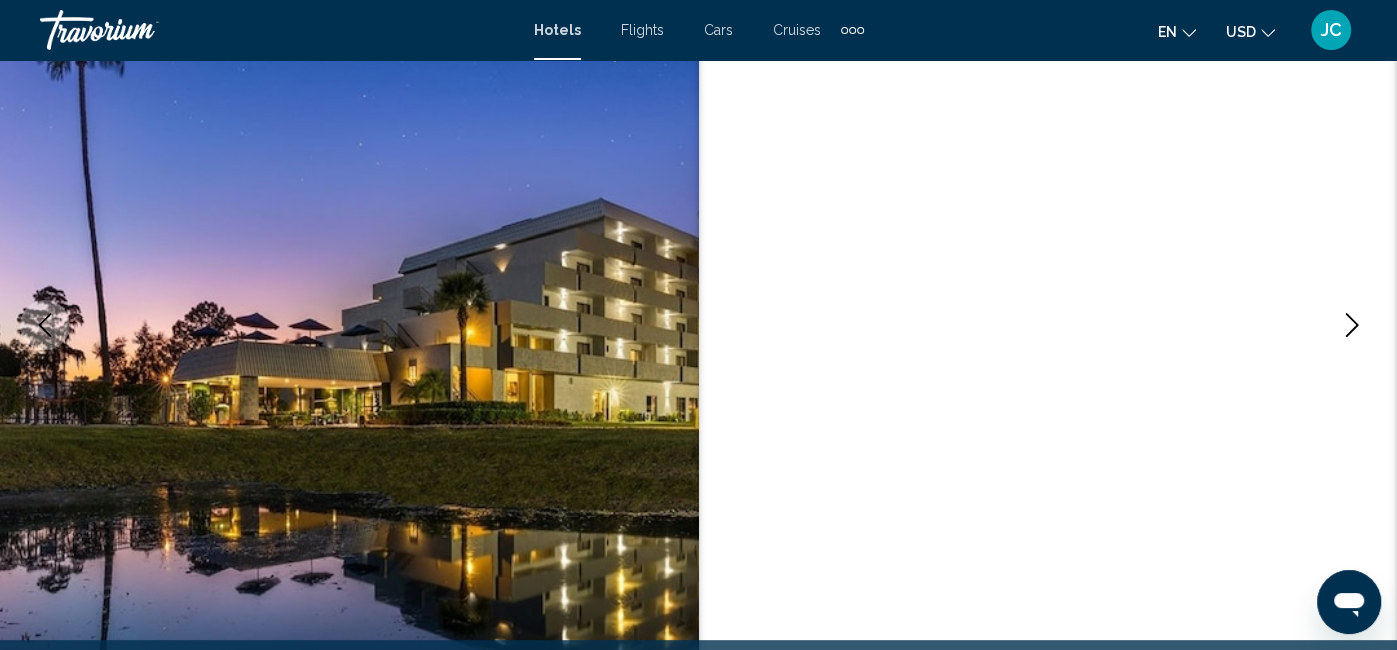 click at bounding box center [349, 325] 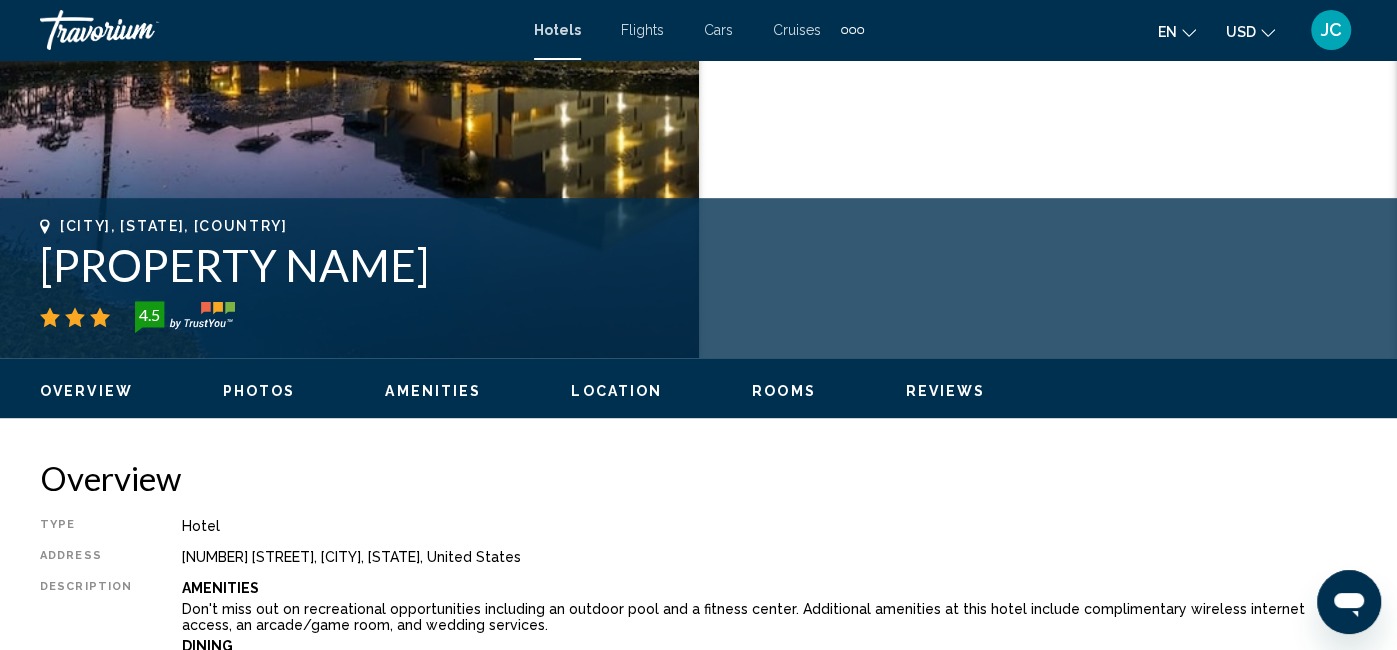 click on "Photos" at bounding box center (259, 391) 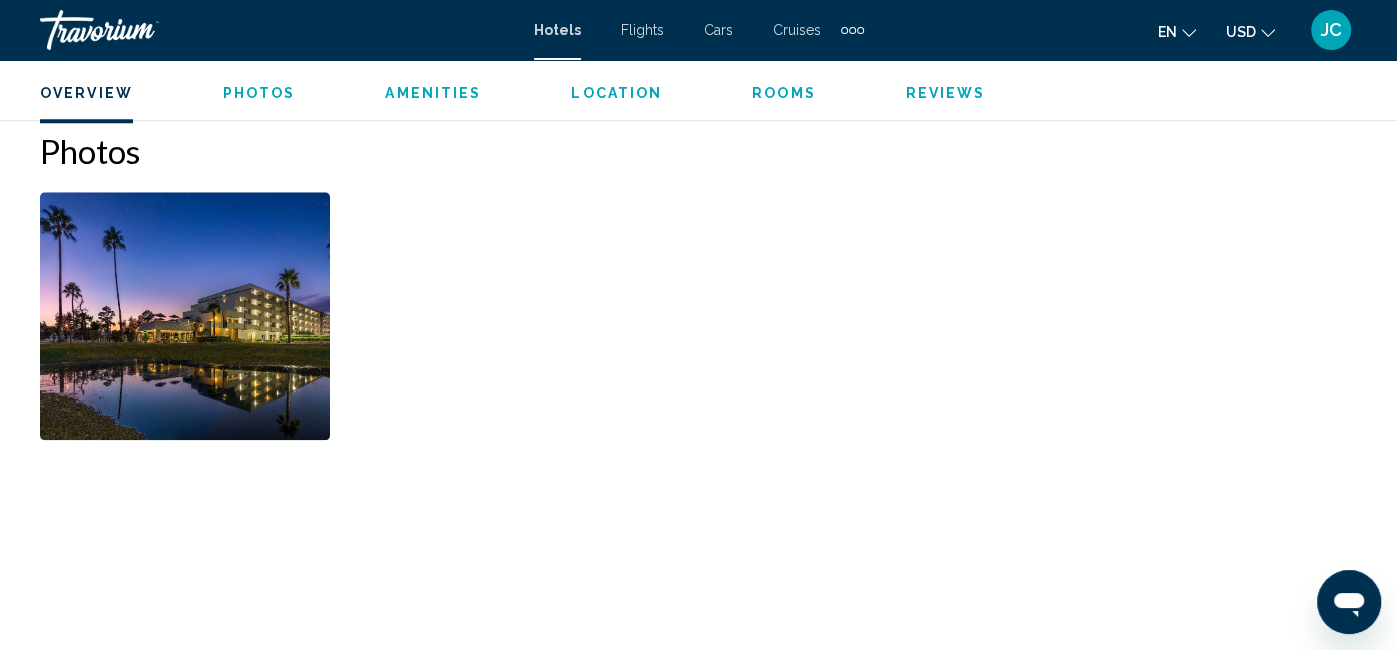 scroll, scrollTop: 1326, scrollLeft: 0, axis: vertical 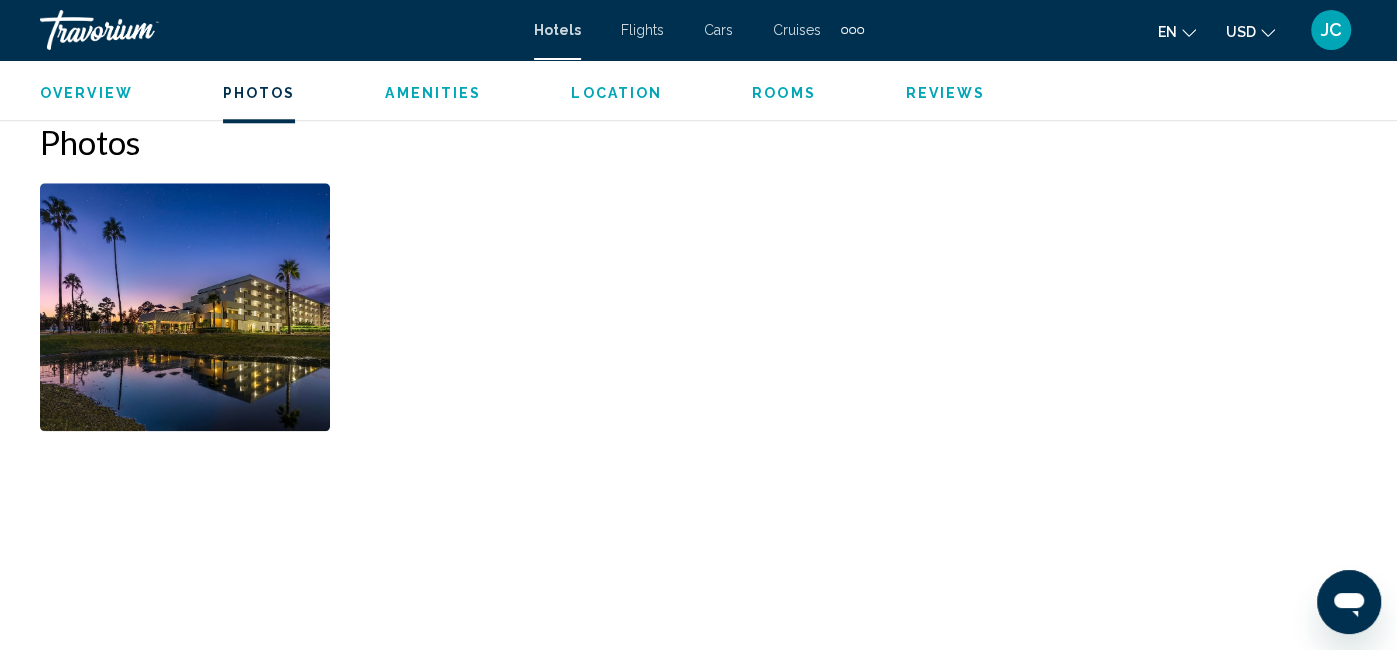 click at bounding box center [520, 307] 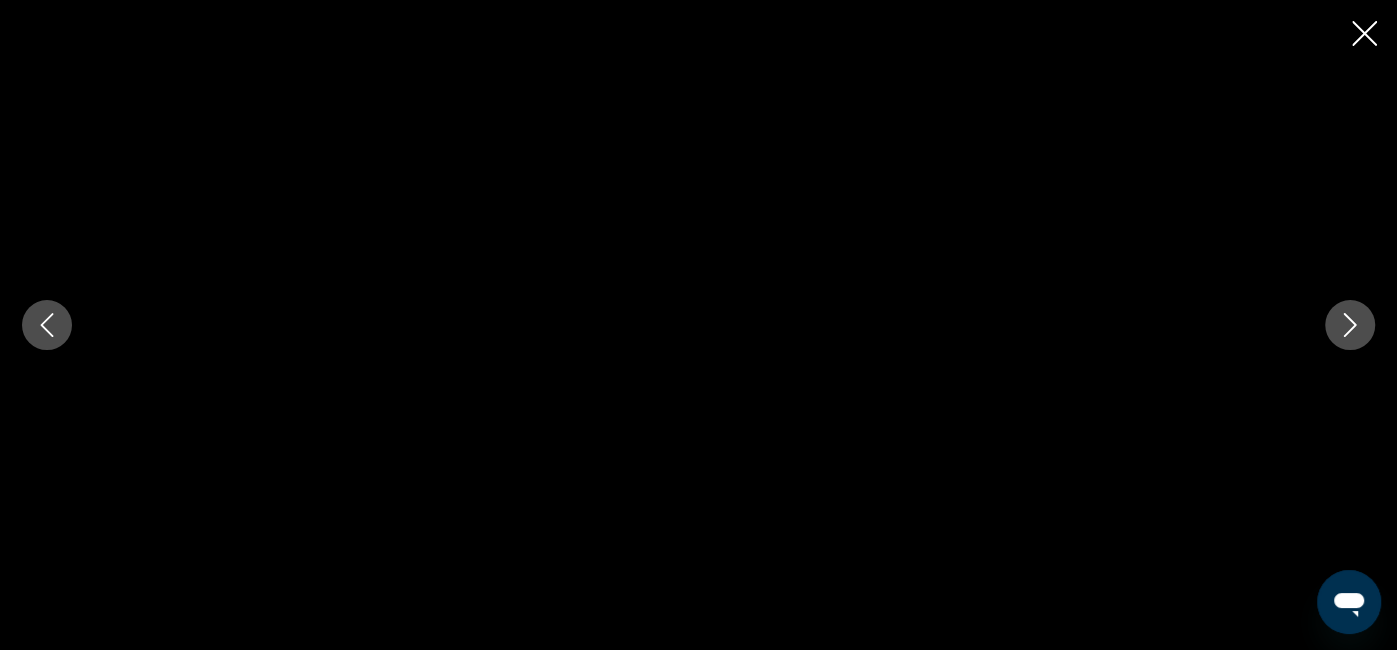 click at bounding box center [1350, 325] 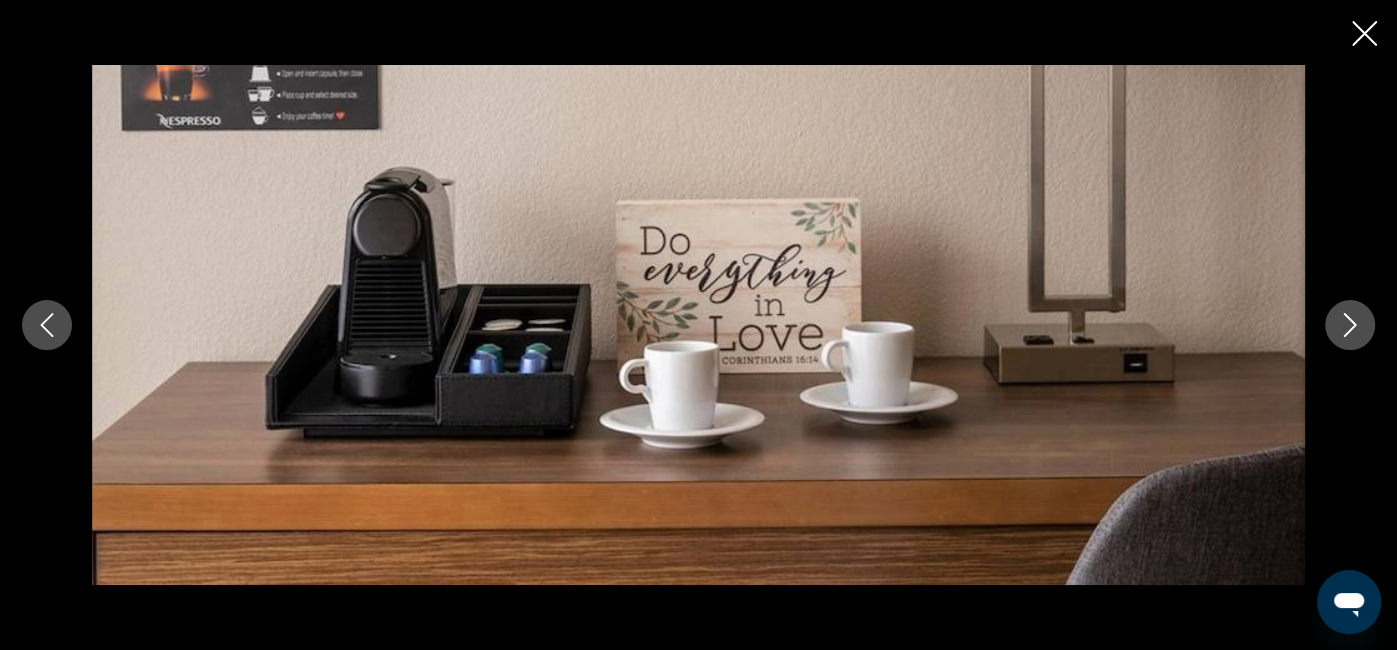 click at bounding box center [1350, 325] 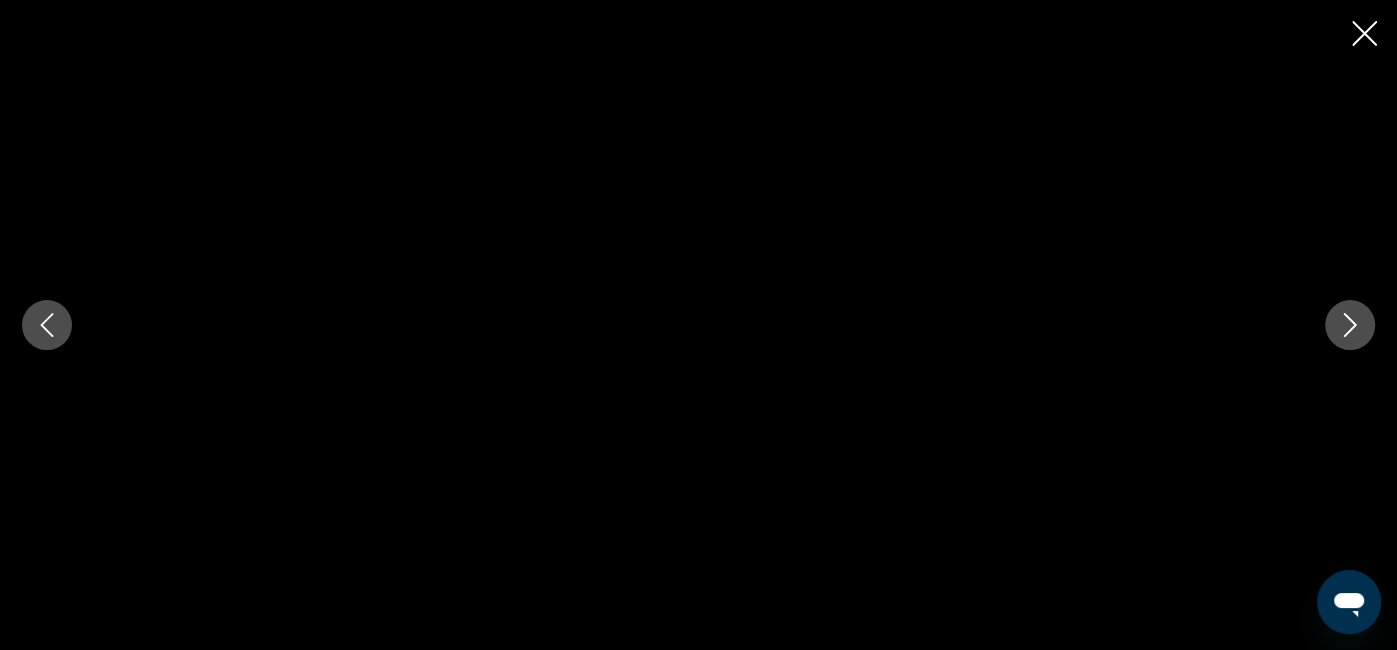 click at bounding box center [1350, 325] 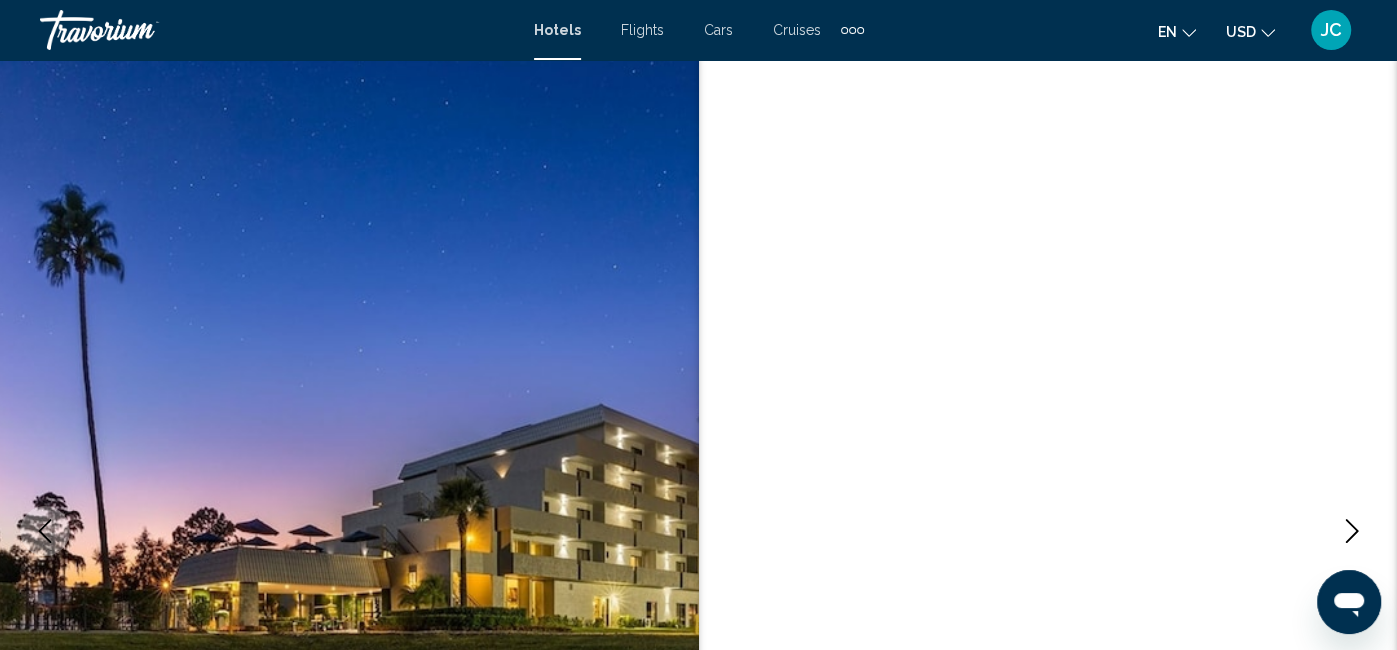 scroll, scrollTop: 0, scrollLeft: 0, axis: both 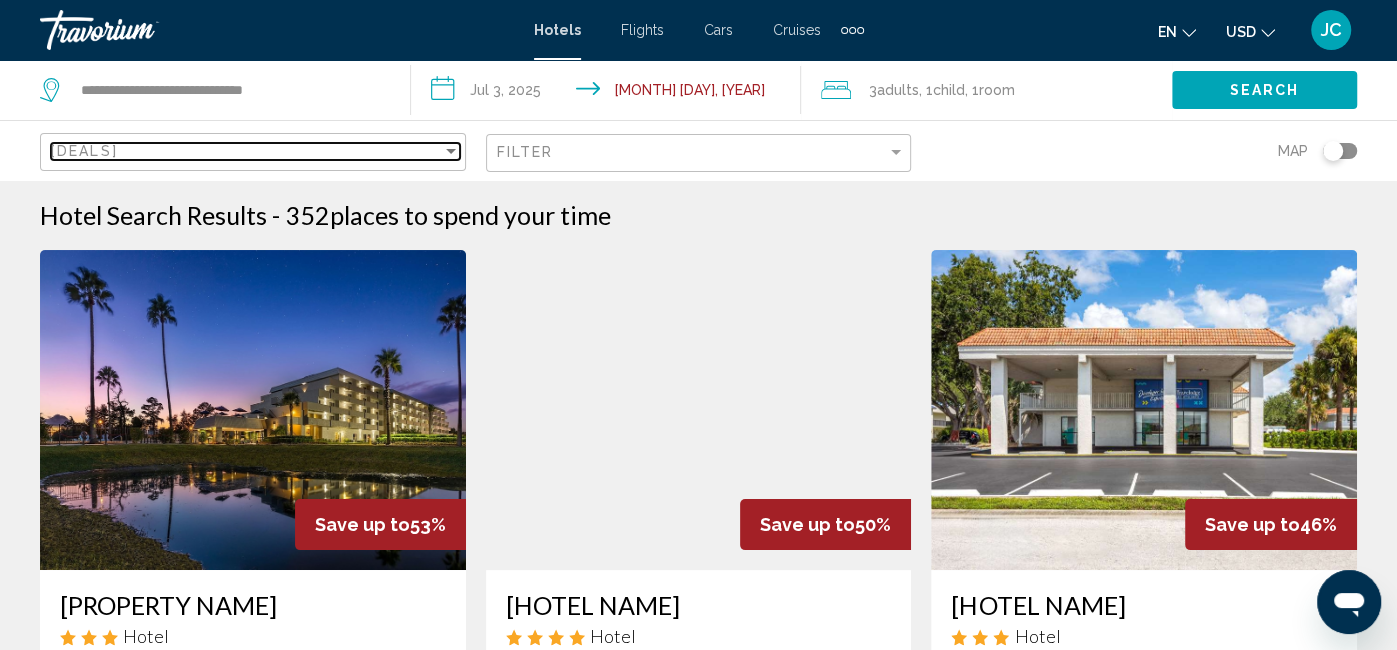 click at bounding box center (451, 151) 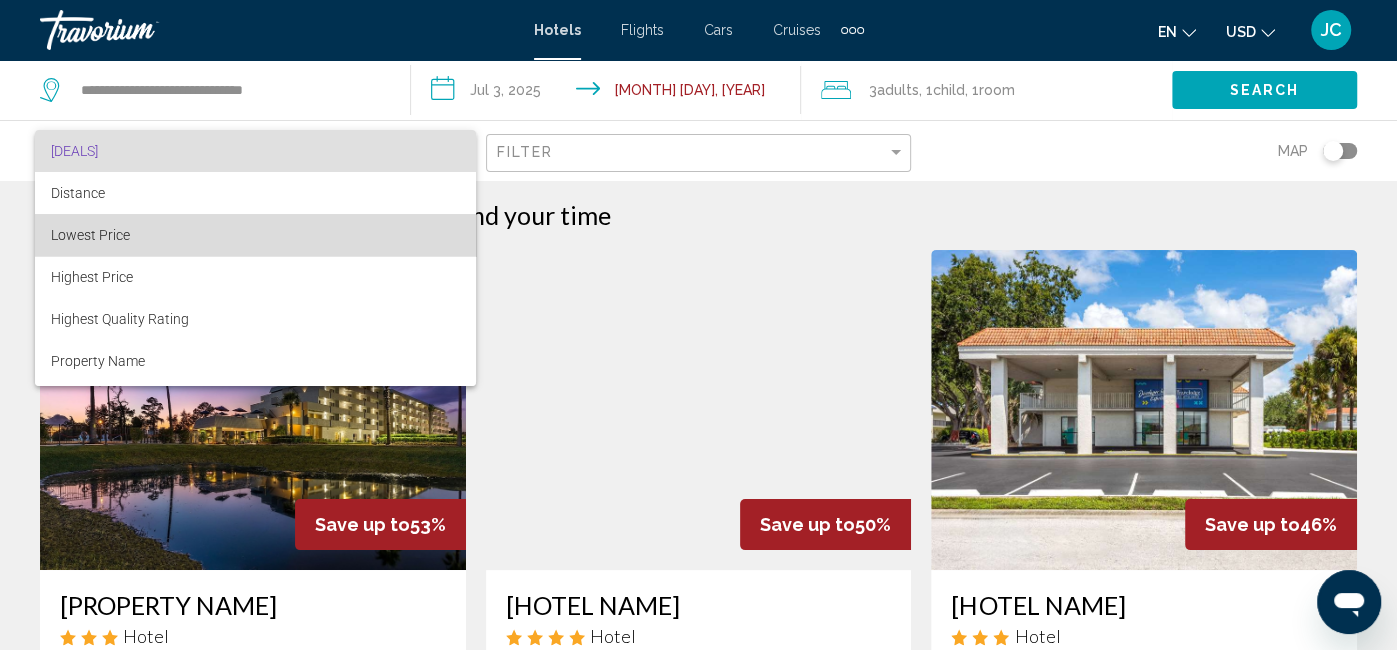 click on "Lowest Price" at bounding box center [255, 235] 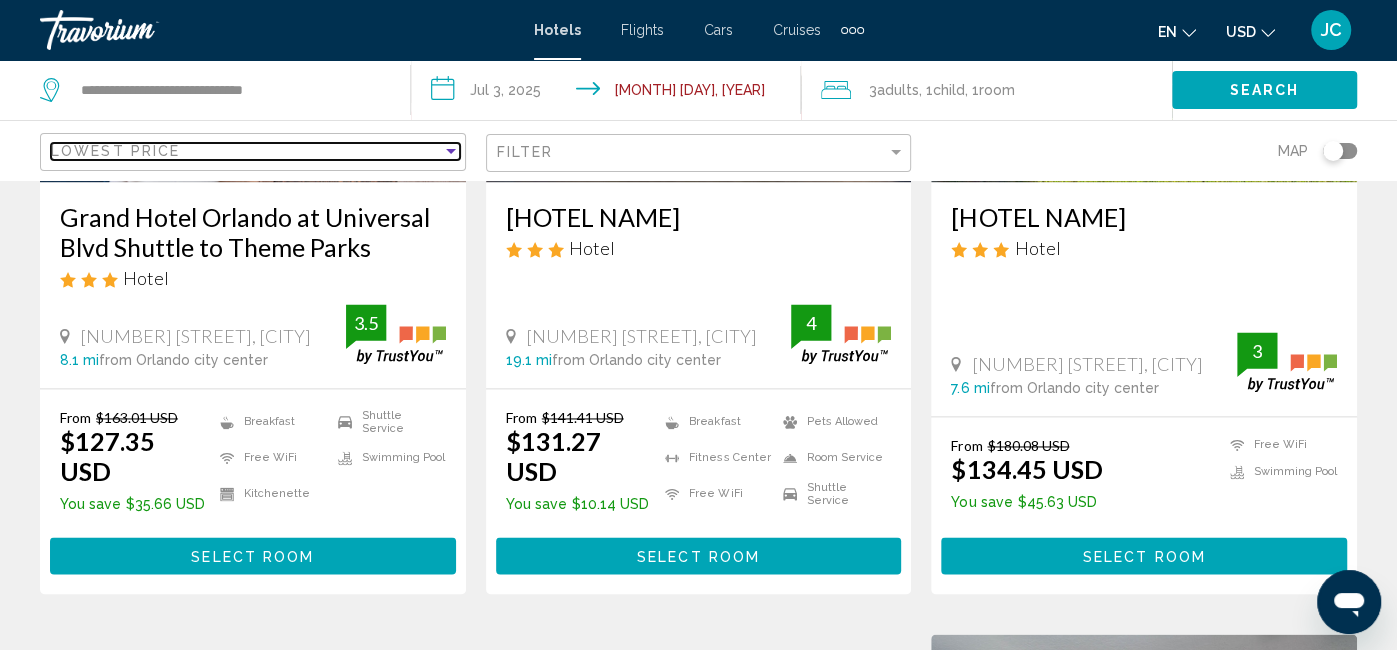 scroll, scrollTop: 1875, scrollLeft: 0, axis: vertical 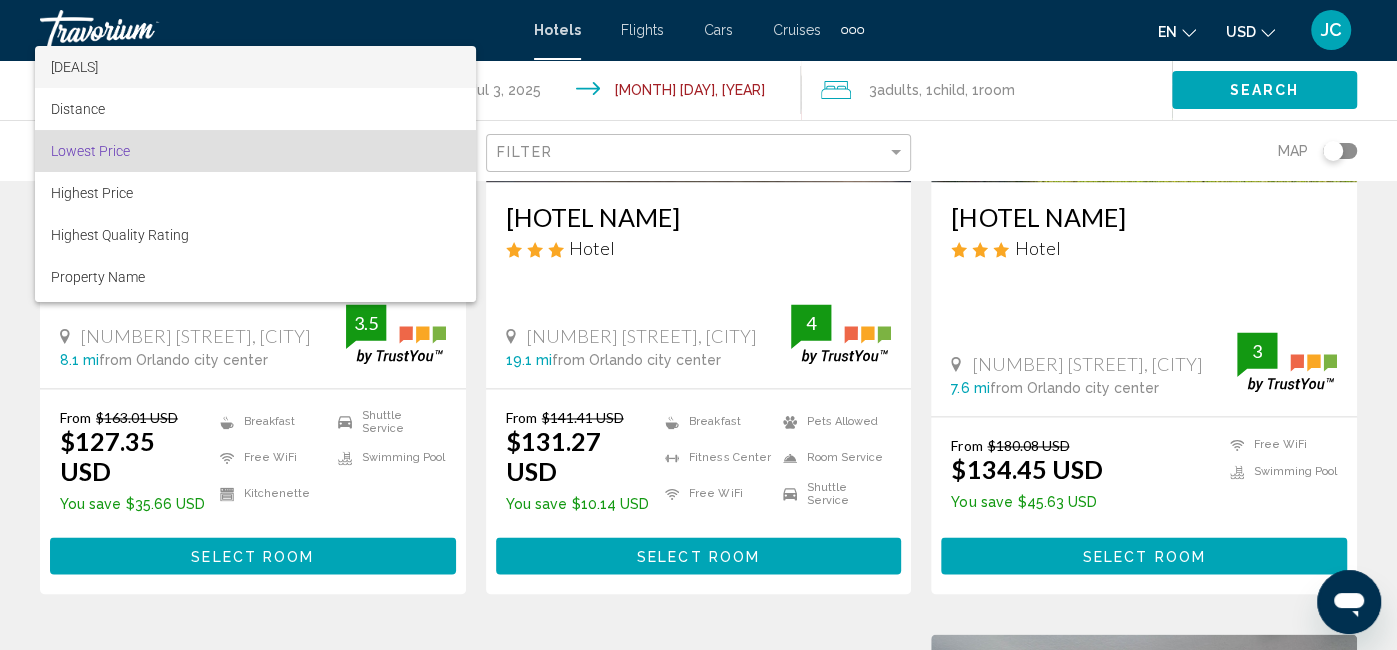 click on "[DEALS]" at bounding box center [255, 67] 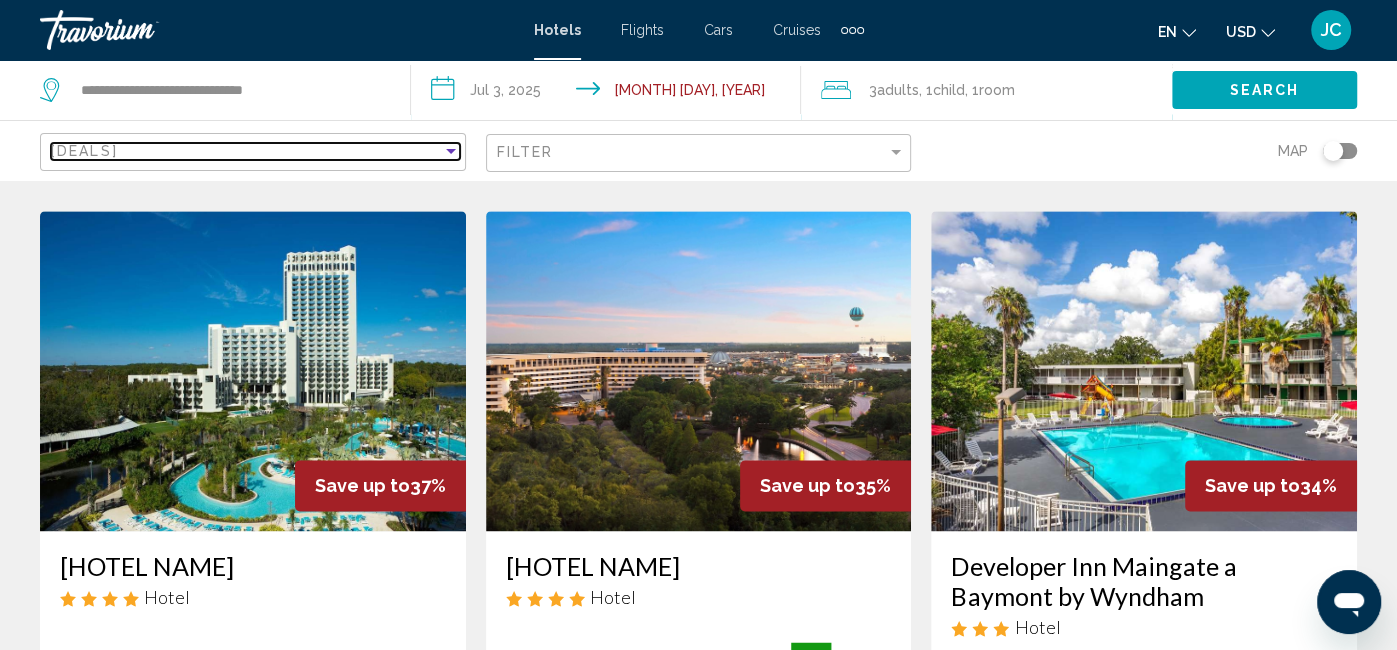 scroll, scrollTop: 1567, scrollLeft: 0, axis: vertical 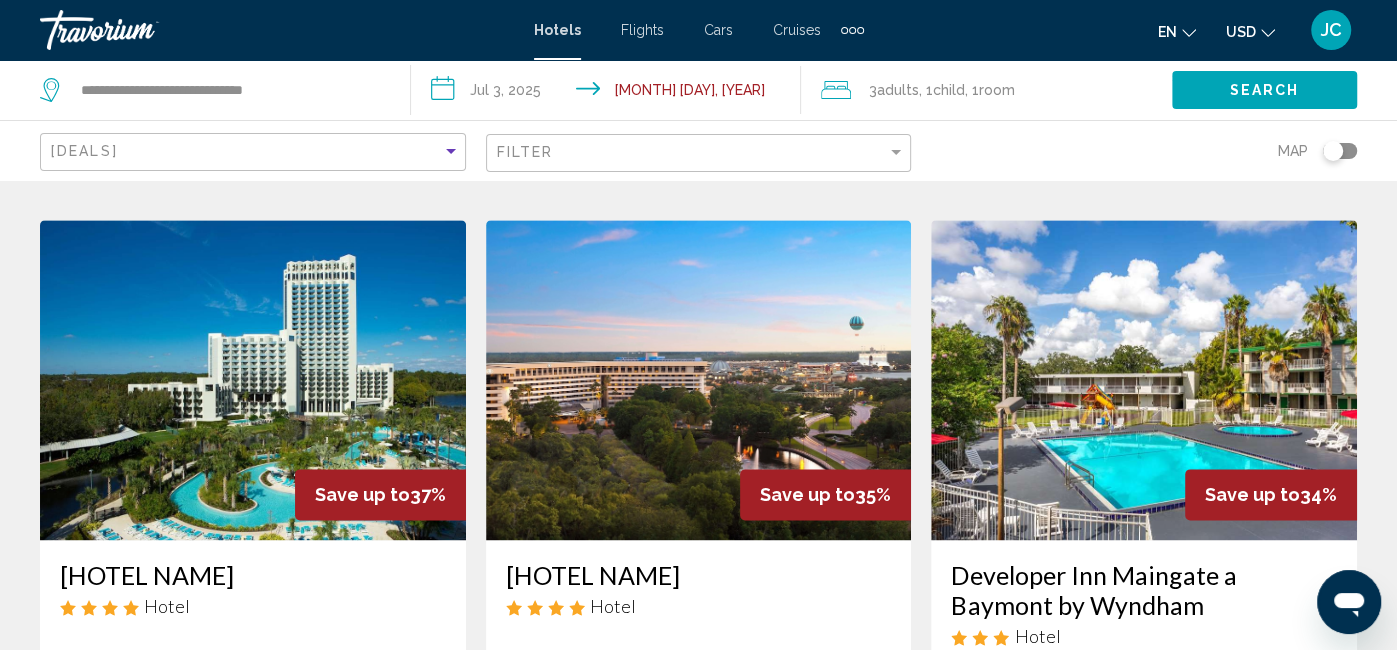 click at bounding box center (253, 380) 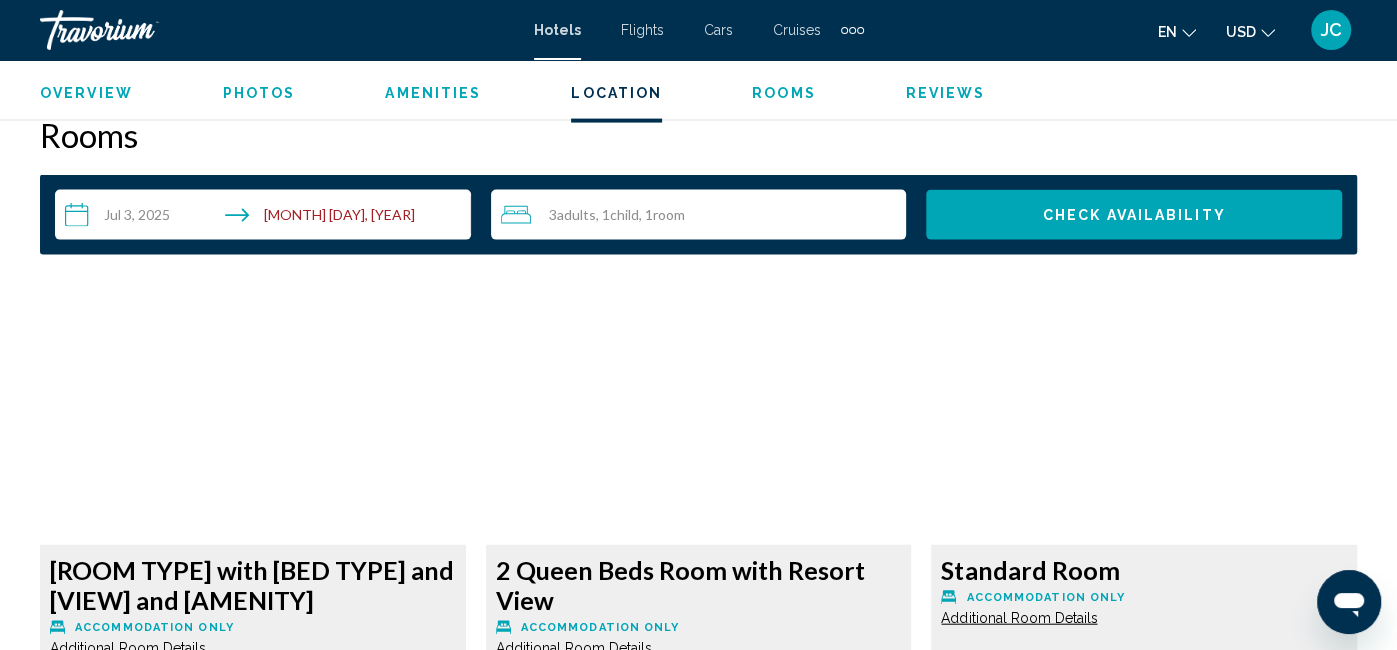 scroll, scrollTop: 2599, scrollLeft: 0, axis: vertical 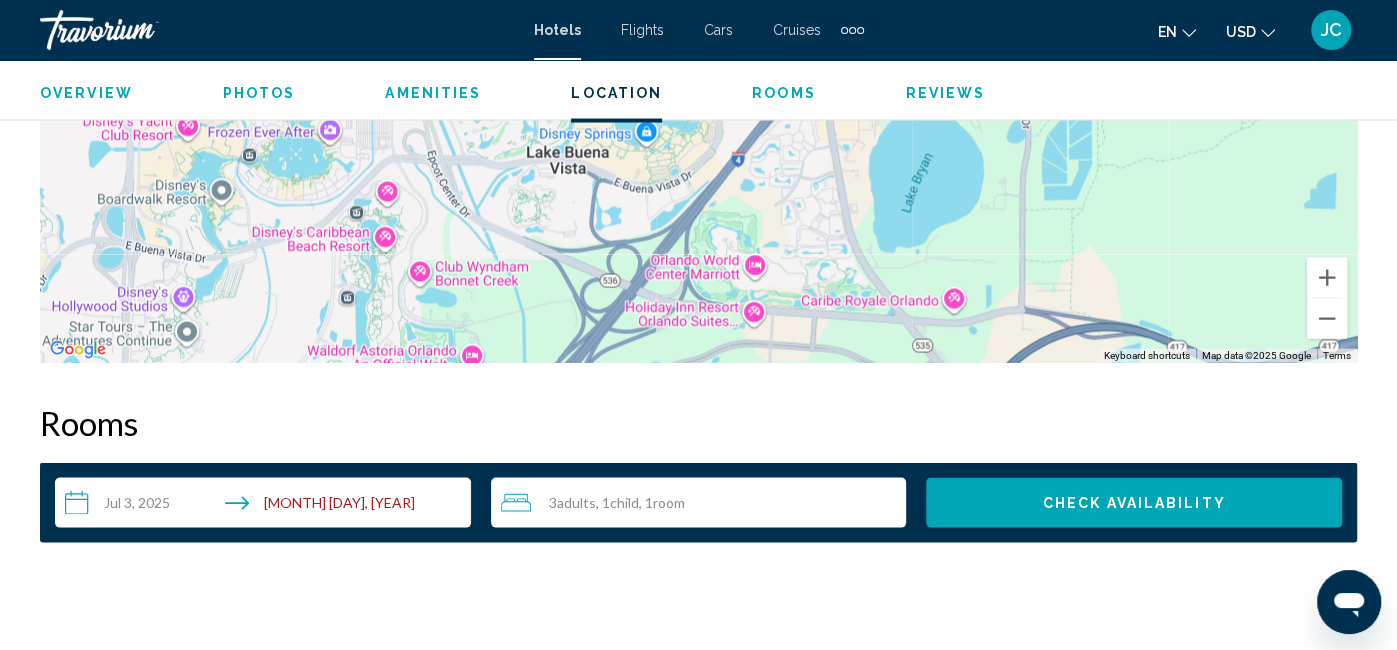click on "**********" at bounding box center [267, 506] 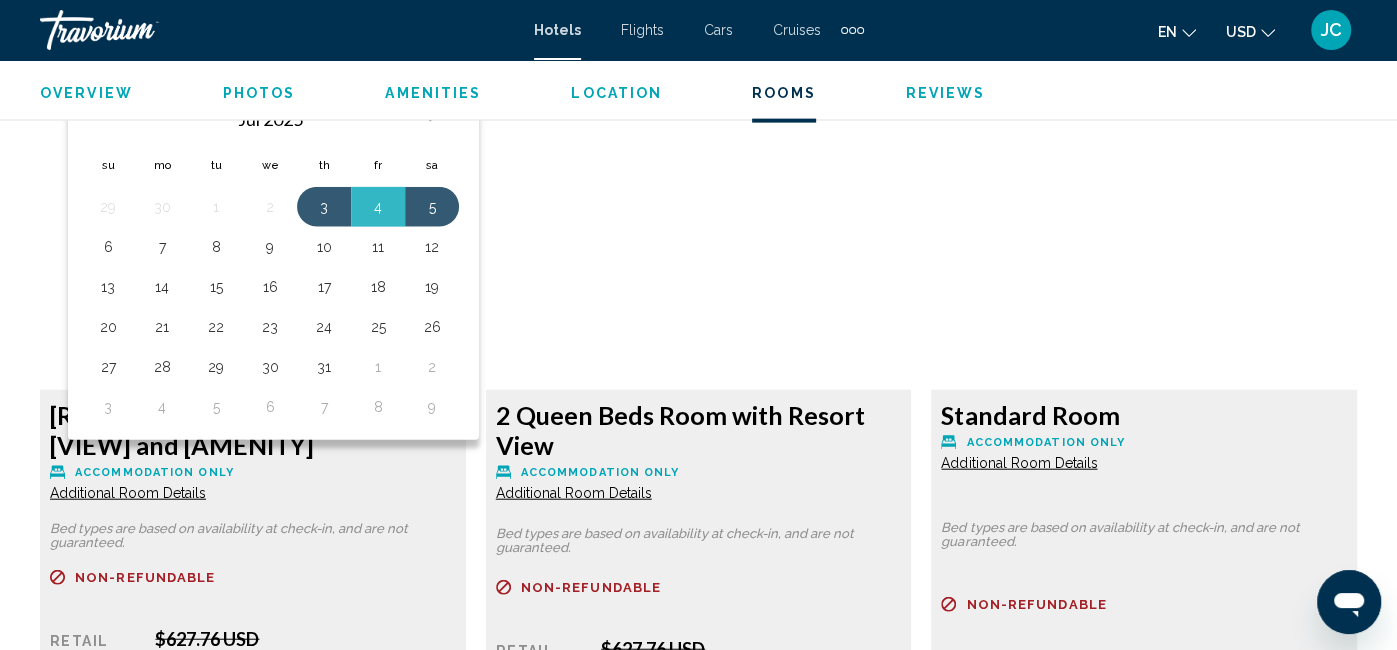 scroll, scrollTop: 3042, scrollLeft: 0, axis: vertical 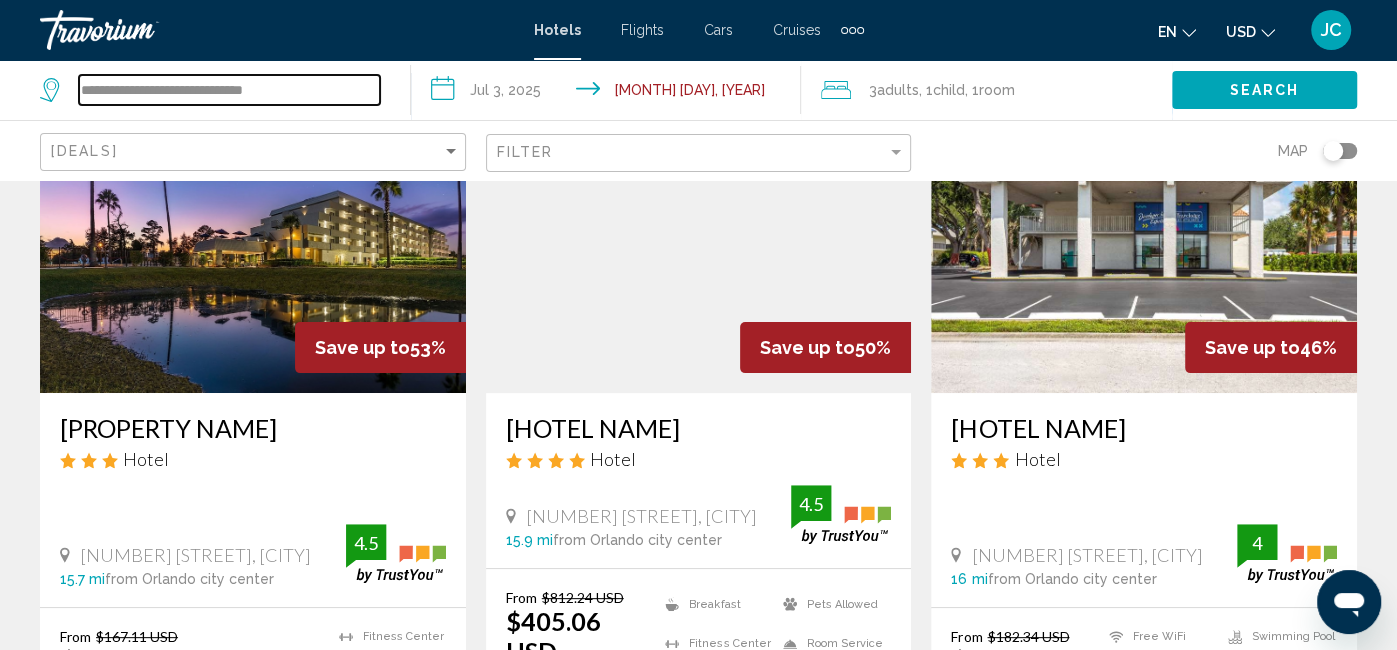 click on "**********" at bounding box center (229, 90) 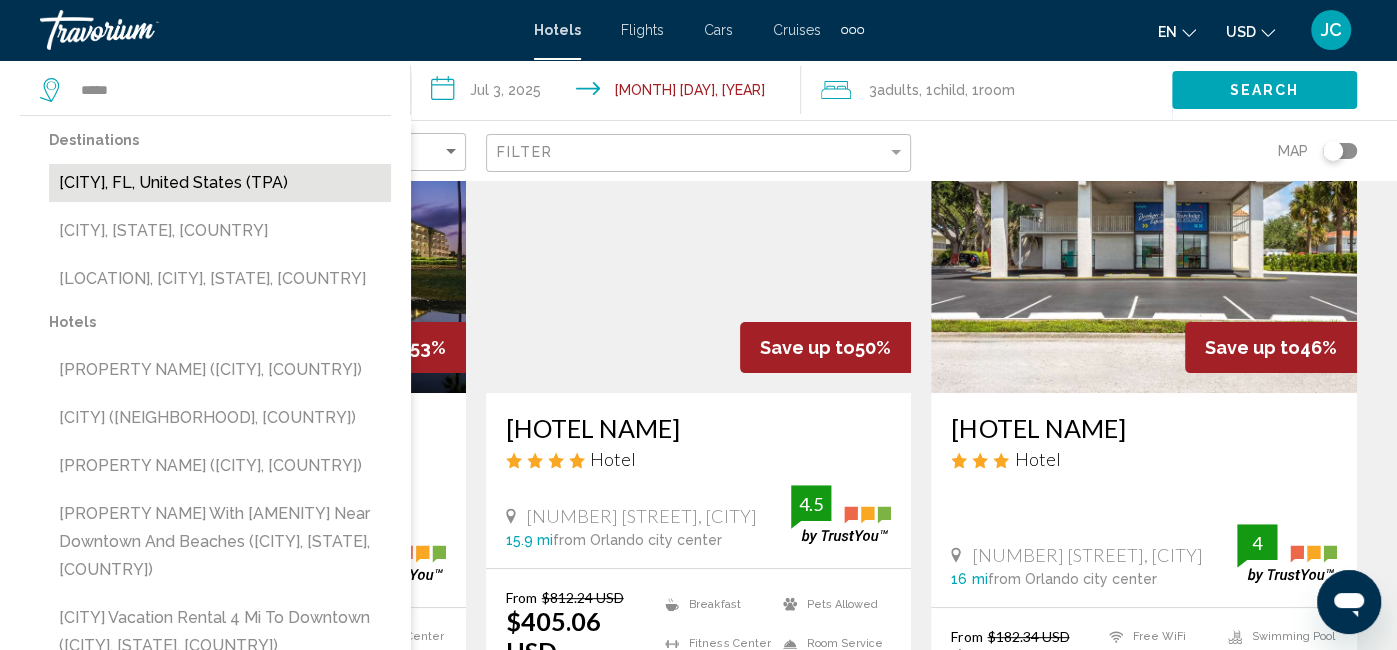 click on "[CITY], FL, United States (TPA)" at bounding box center (220, 183) 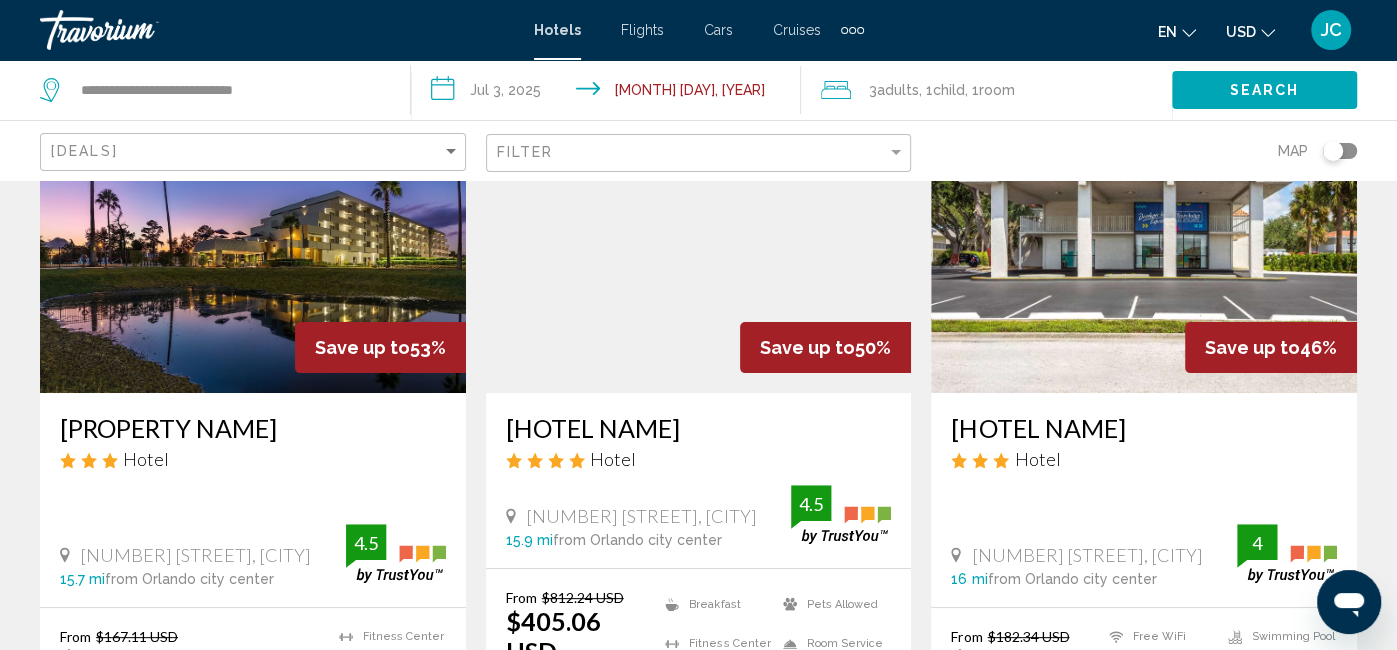 click on "**********" at bounding box center (610, 93) 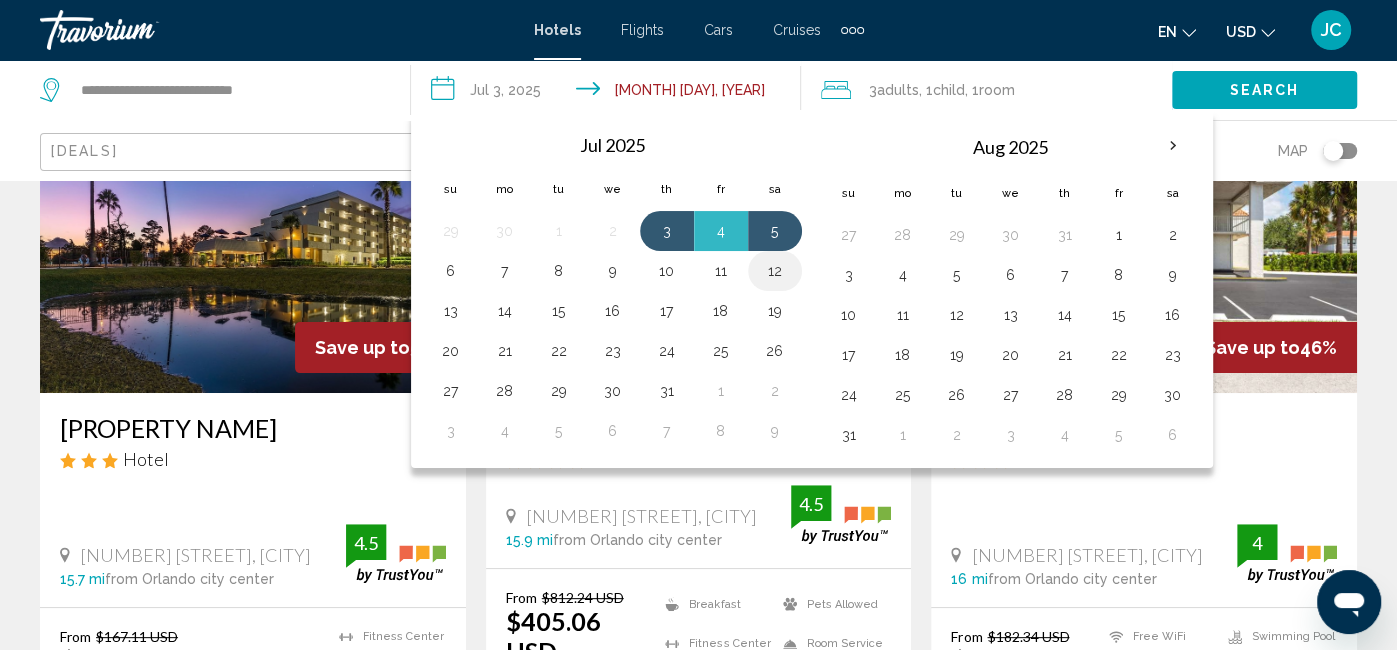 click on "12" at bounding box center [775, 271] 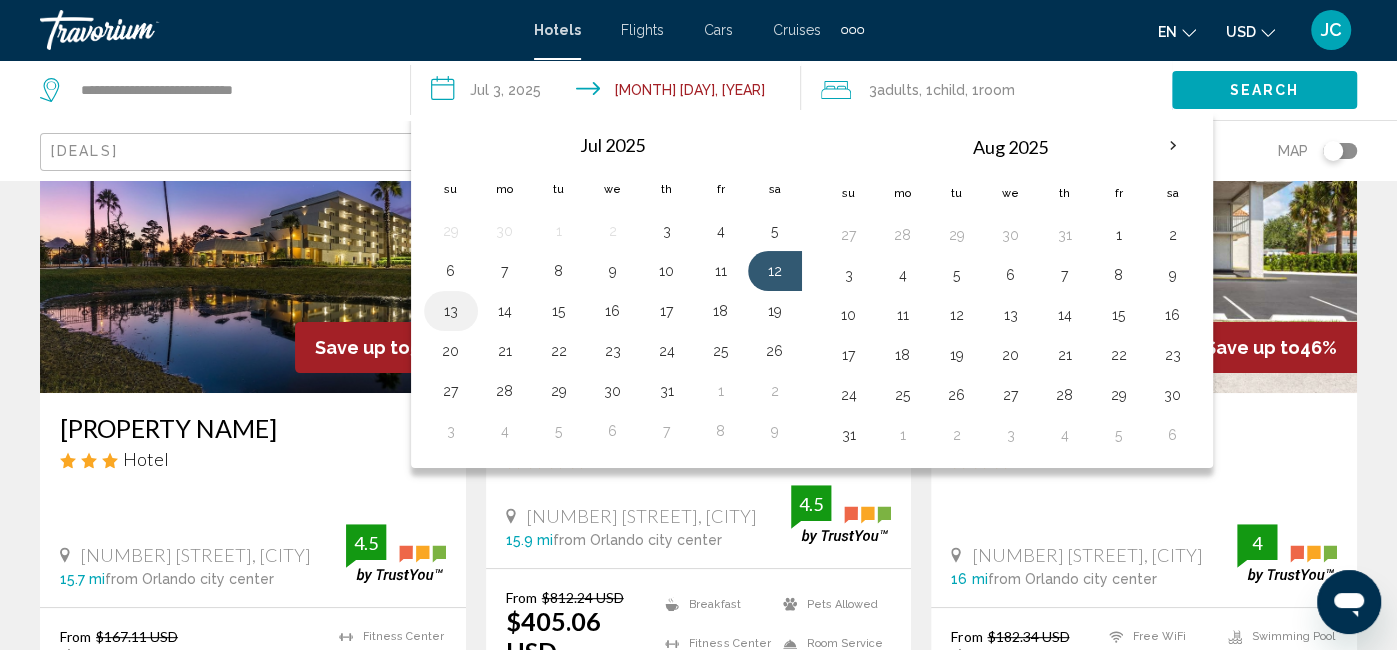 click on "13" at bounding box center [451, 311] 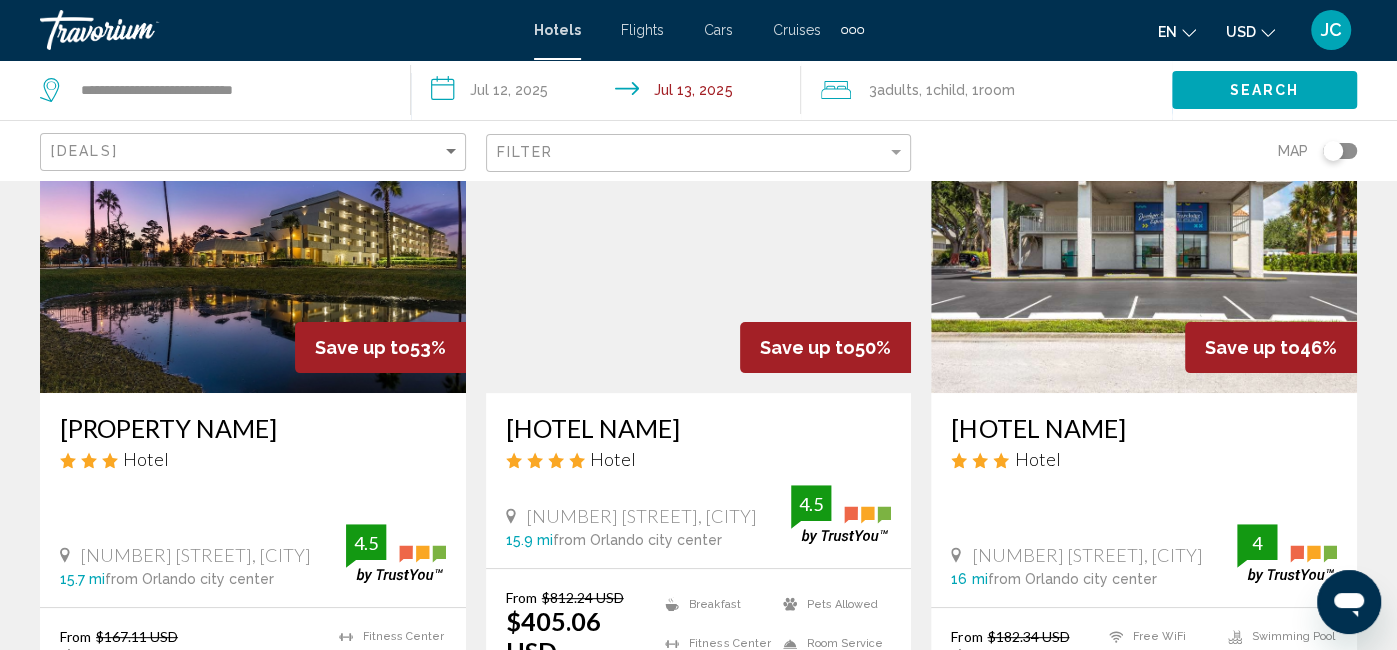 click on "**********" at bounding box center (610, 93) 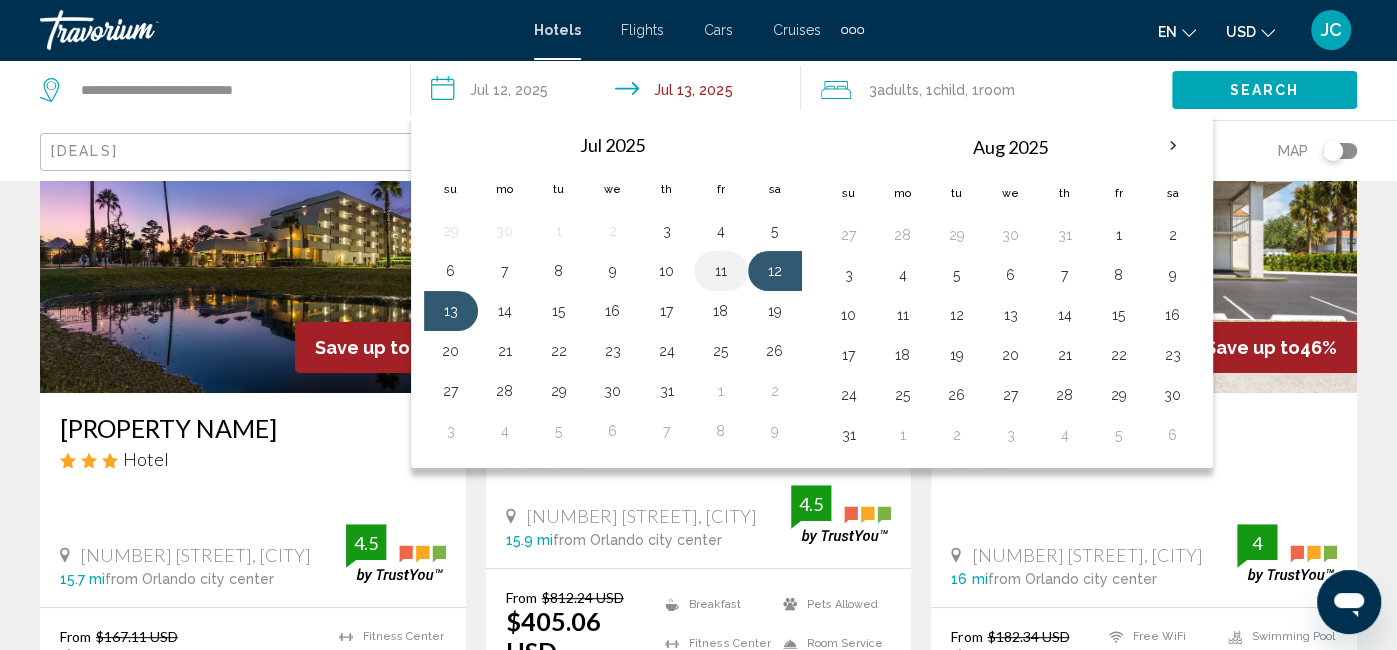click on "11" at bounding box center [721, 271] 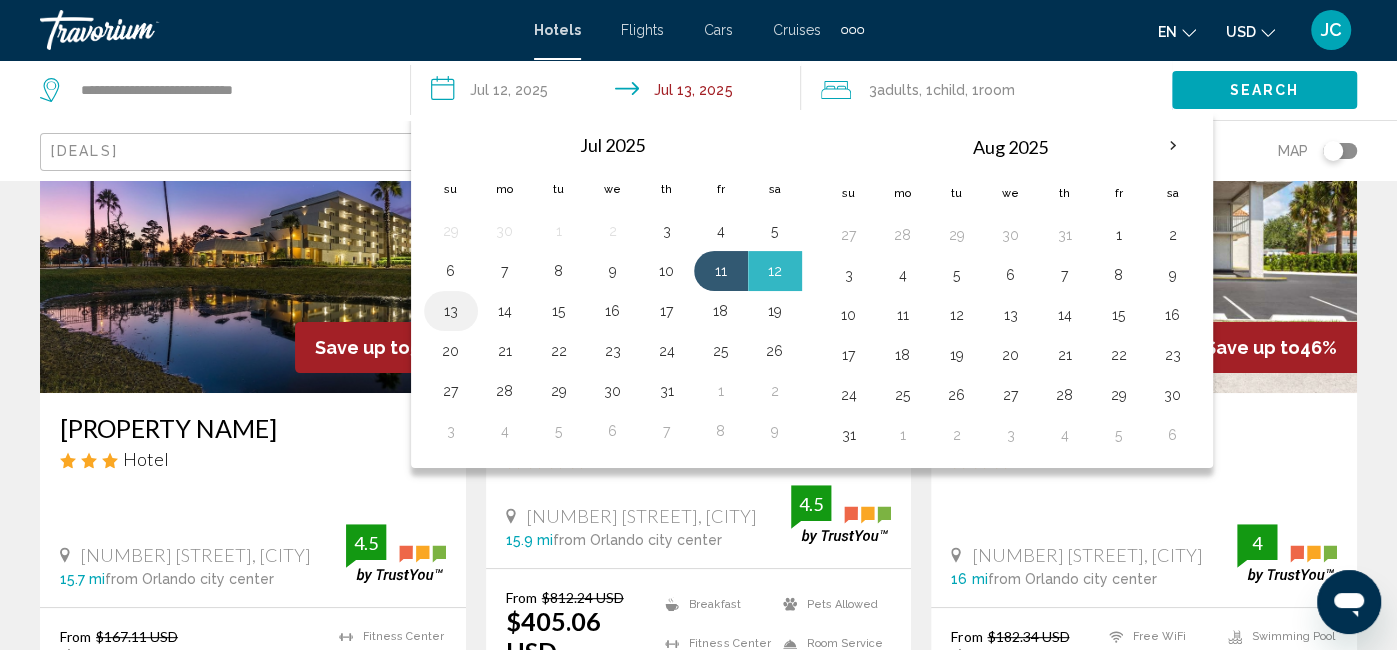 click on "13" at bounding box center [451, 311] 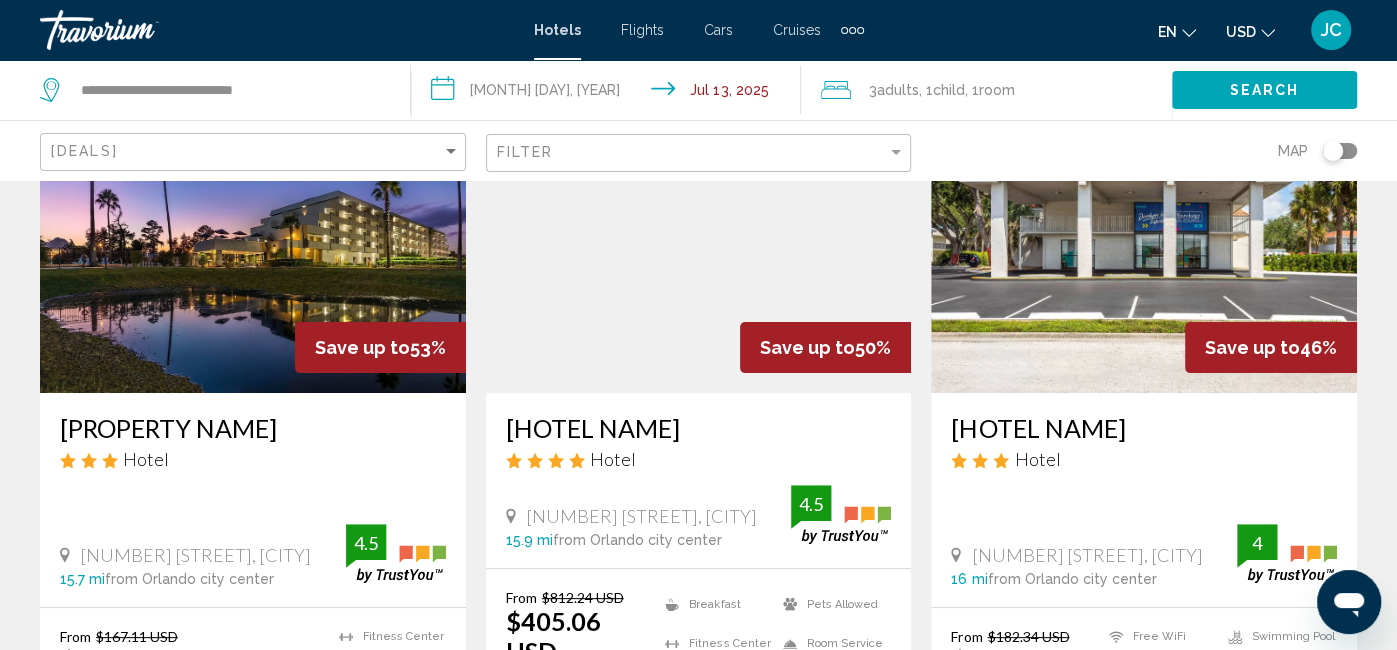 click on "Search" at bounding box center [1264, 89] 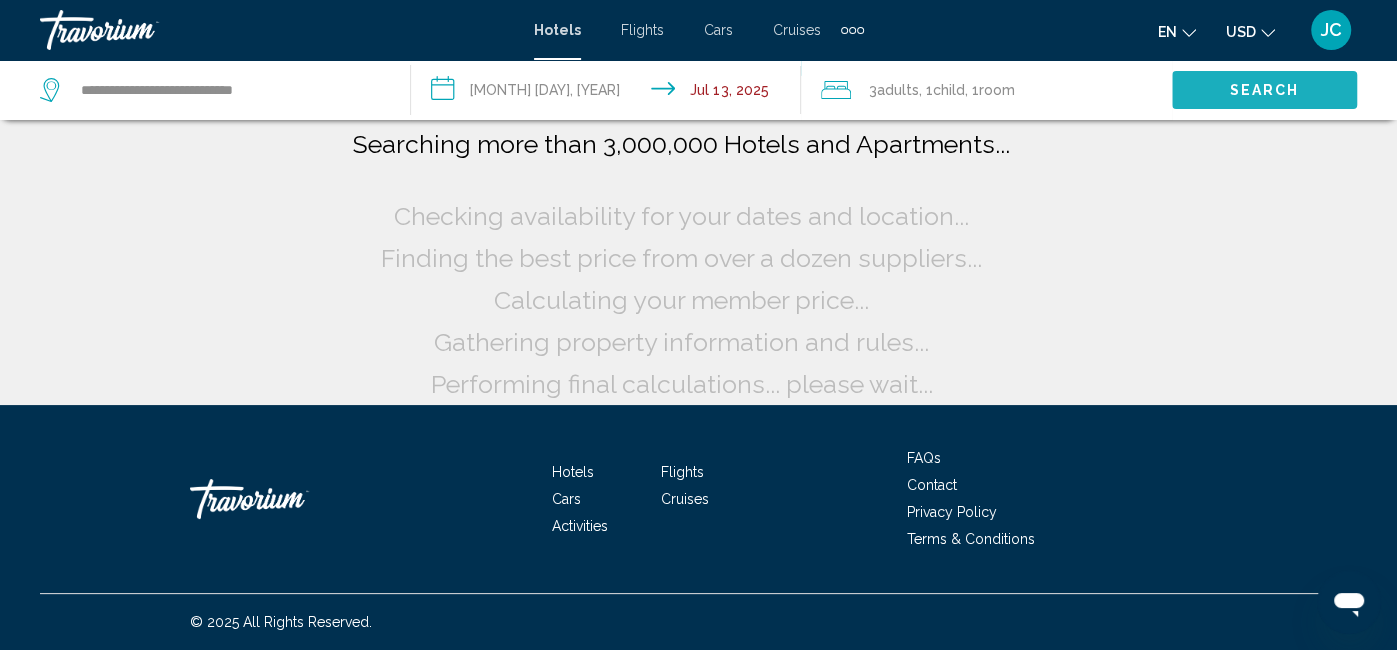 scroll, scrollTop: 0, scrollLeft: 0, axis: both 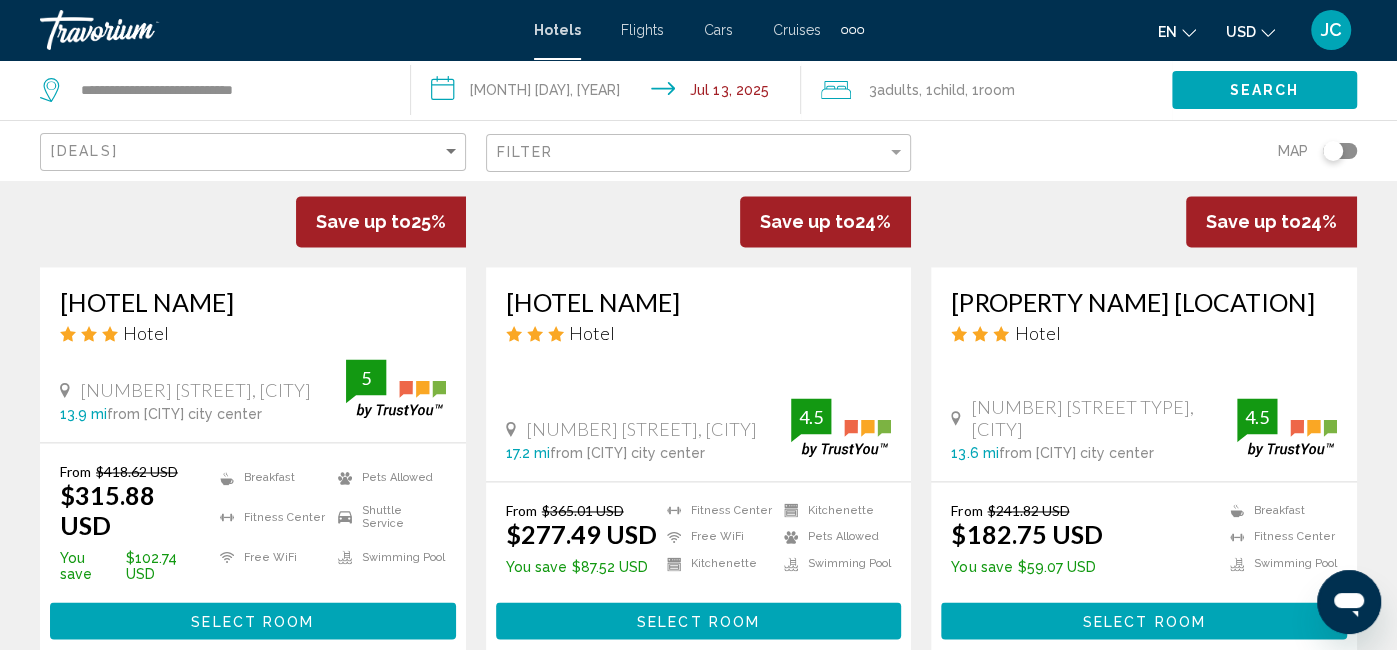 click on "[DEALS]" at bounding box center (255, 152) 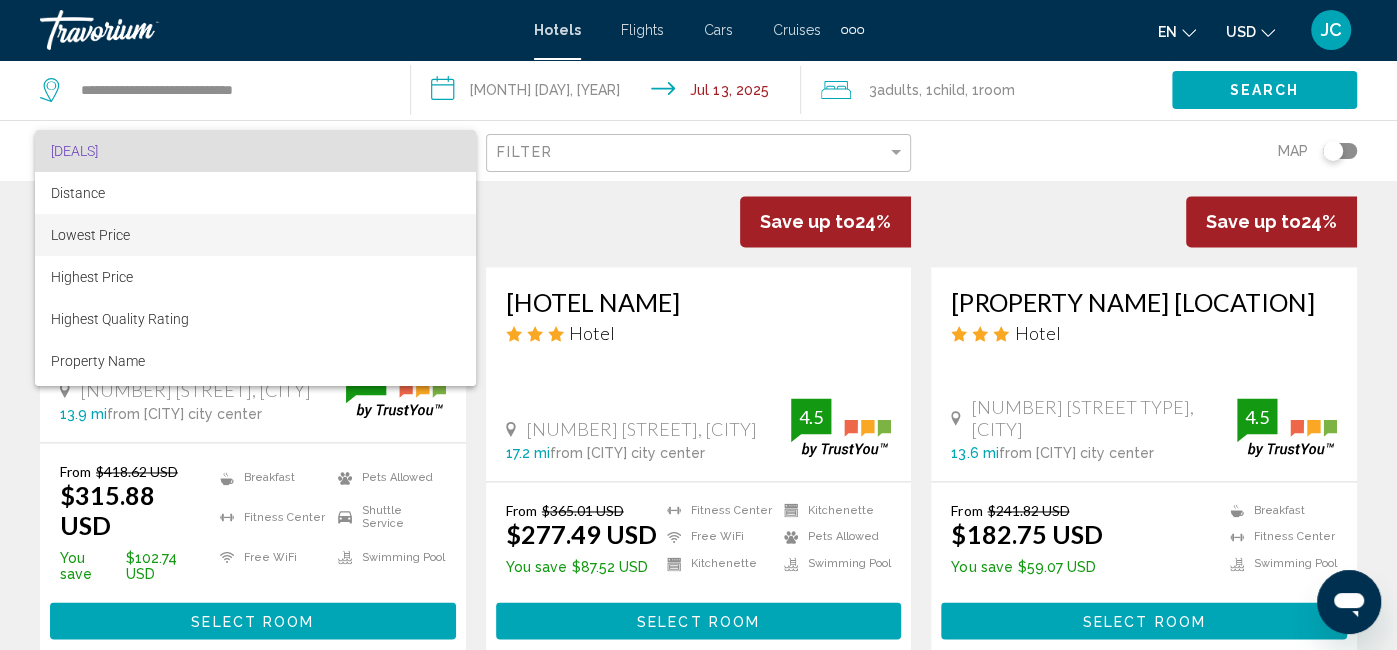 click on "Lowest Price" at bounding box center (255, 235) 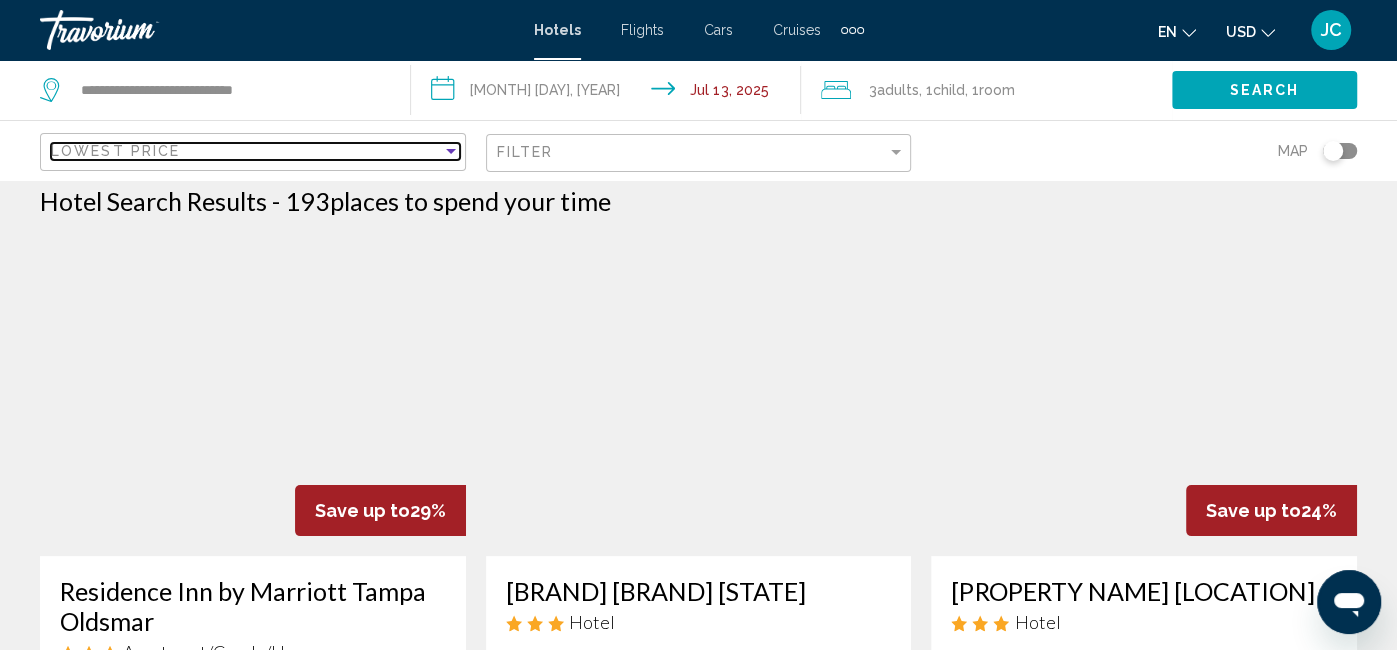 scroll, scrollTop: 0, scrollLeft: 0, axis: both 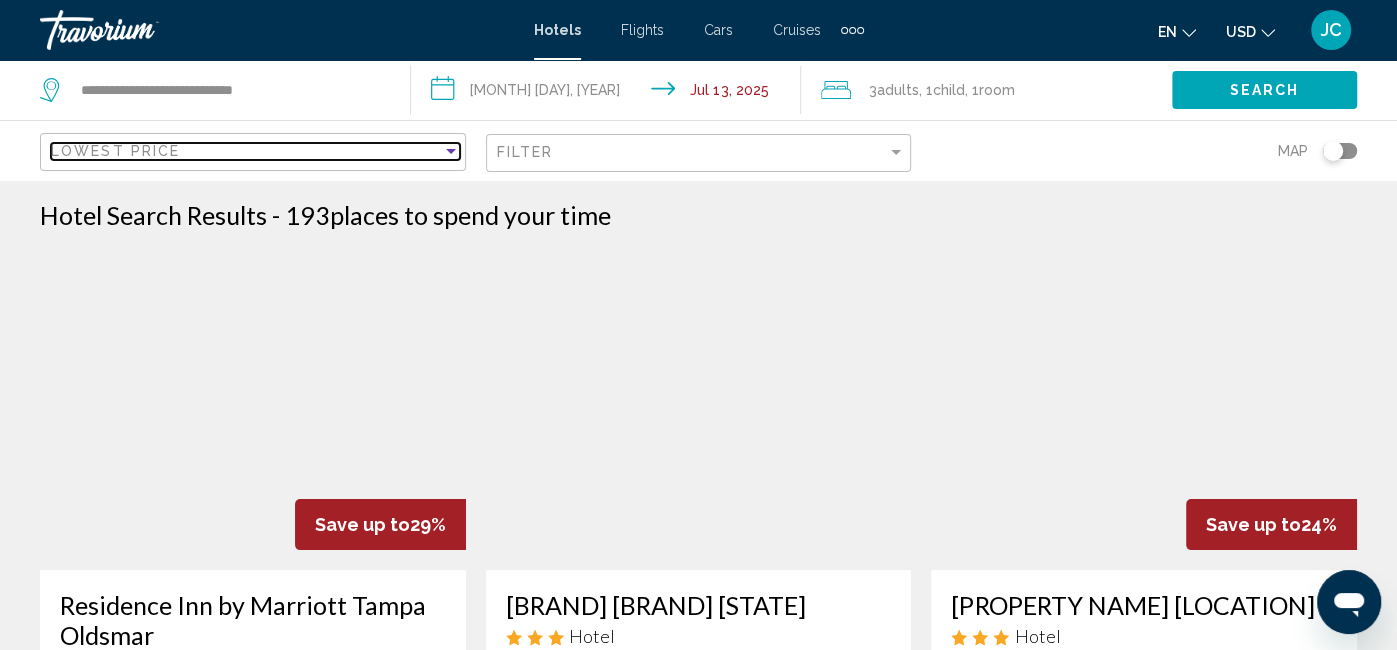 click on "Lowest Price" at bounding box center (246, 151) 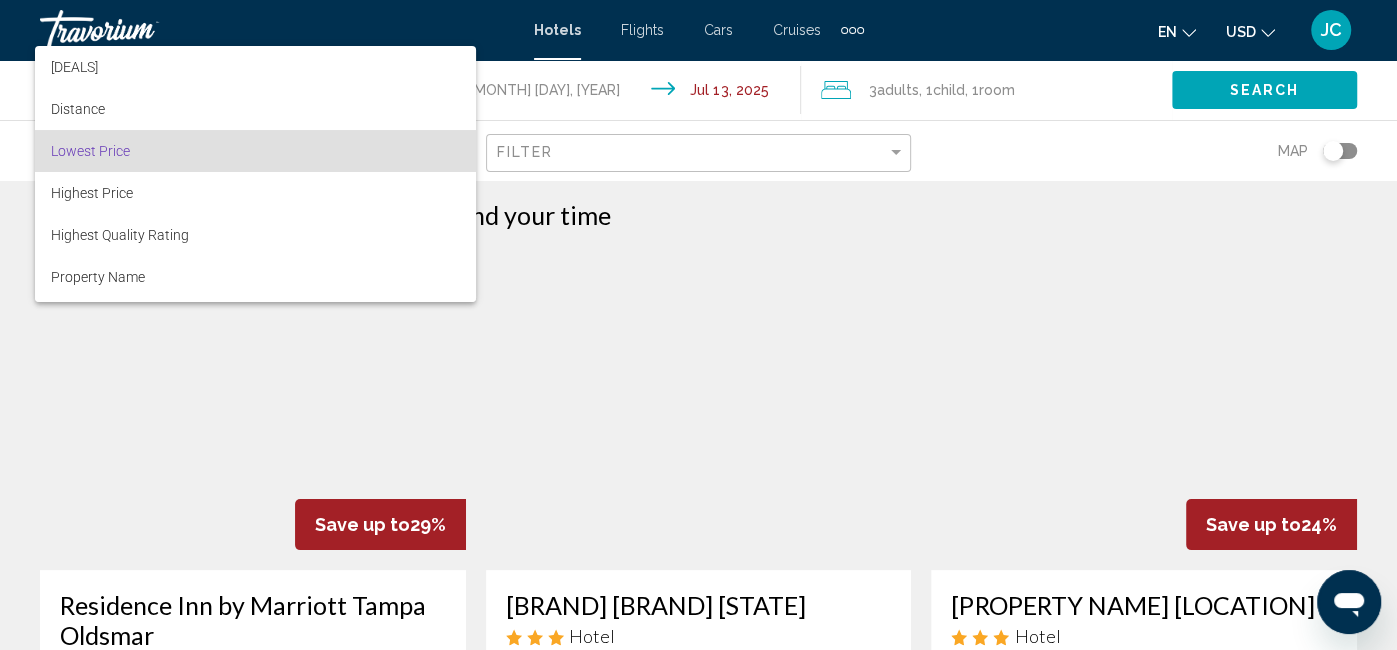 click at bounding box center (698, 325) 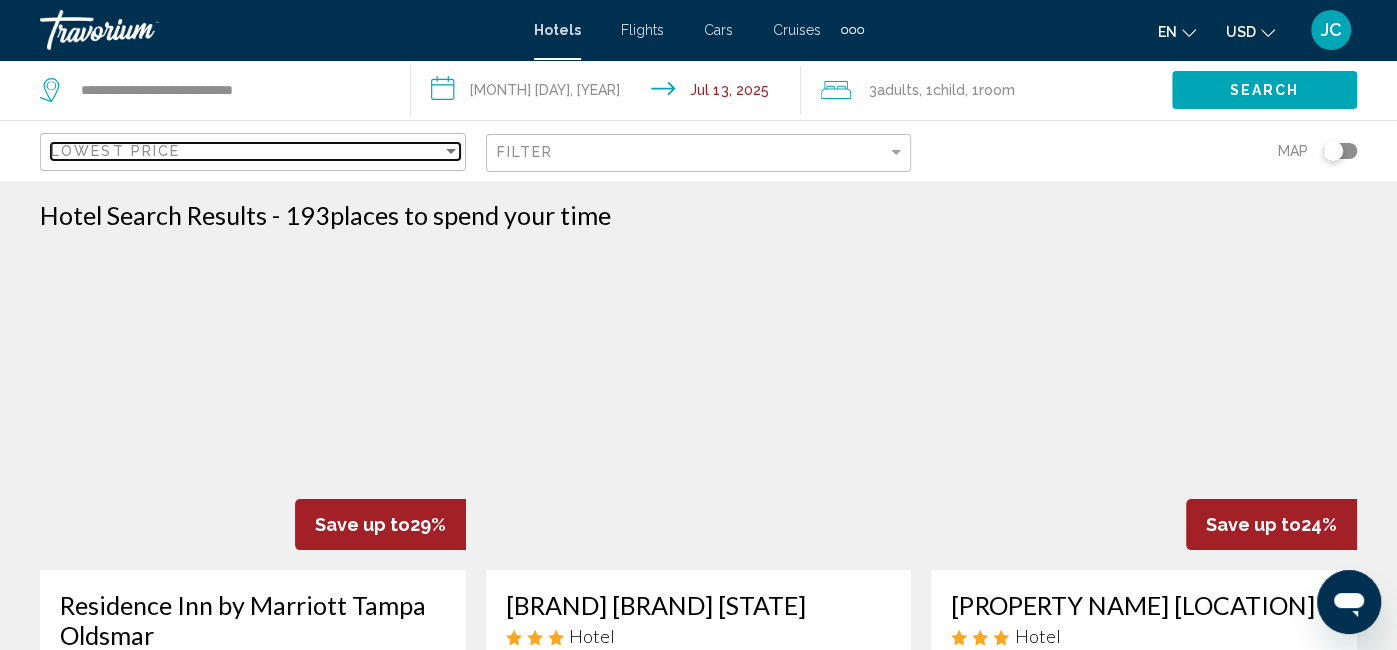 click at bounding box center [451, 151] 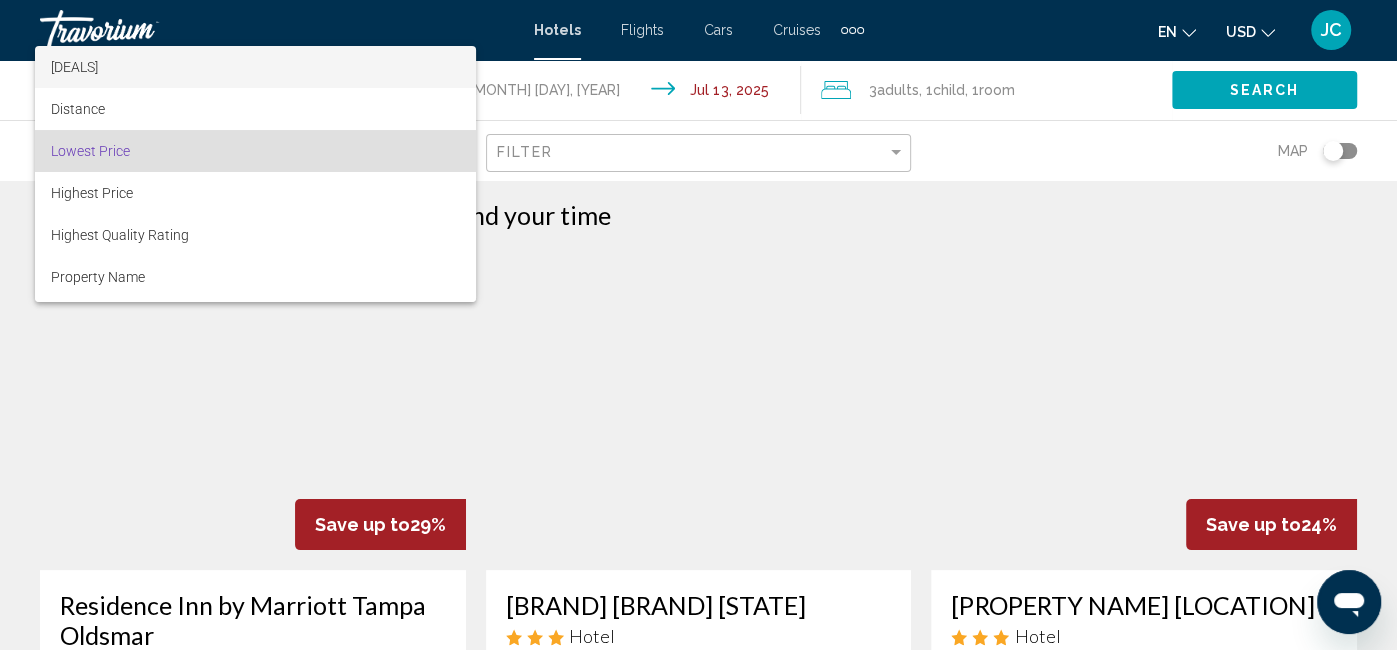 click on "[DEALS]" at bounding box center [255, 67] 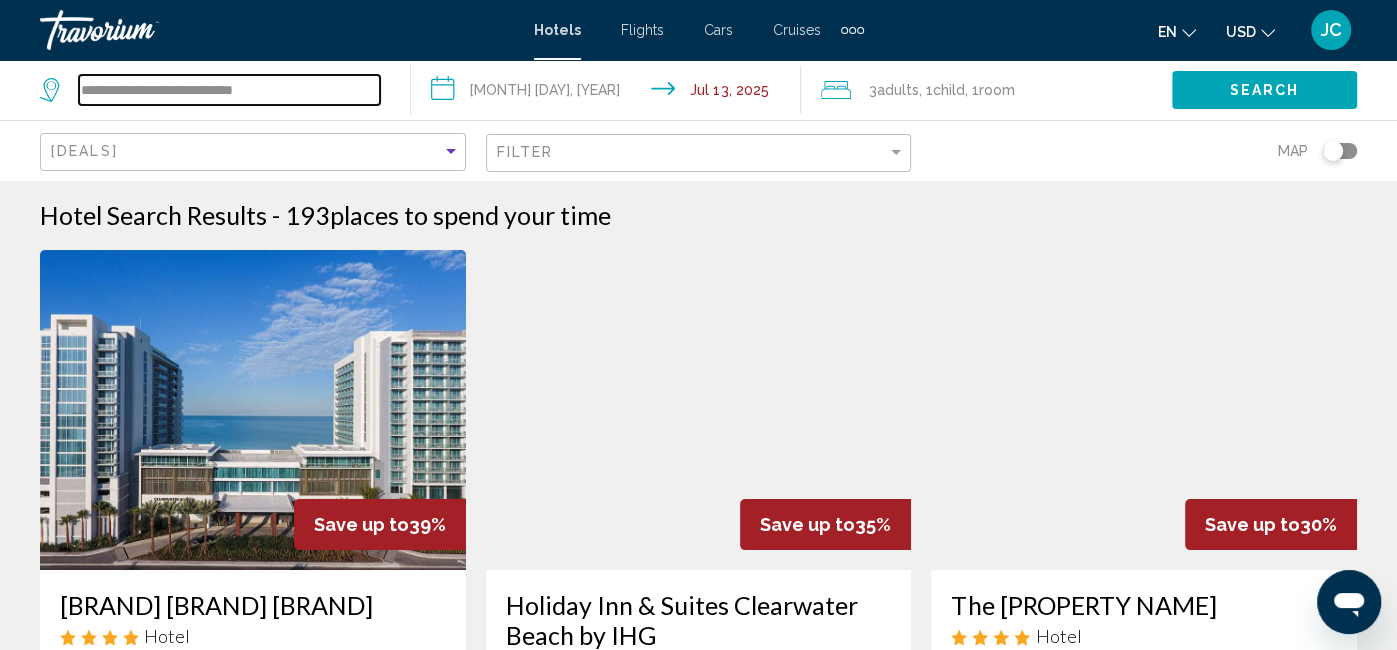 click on "**********" at bounding box center (229, 90) 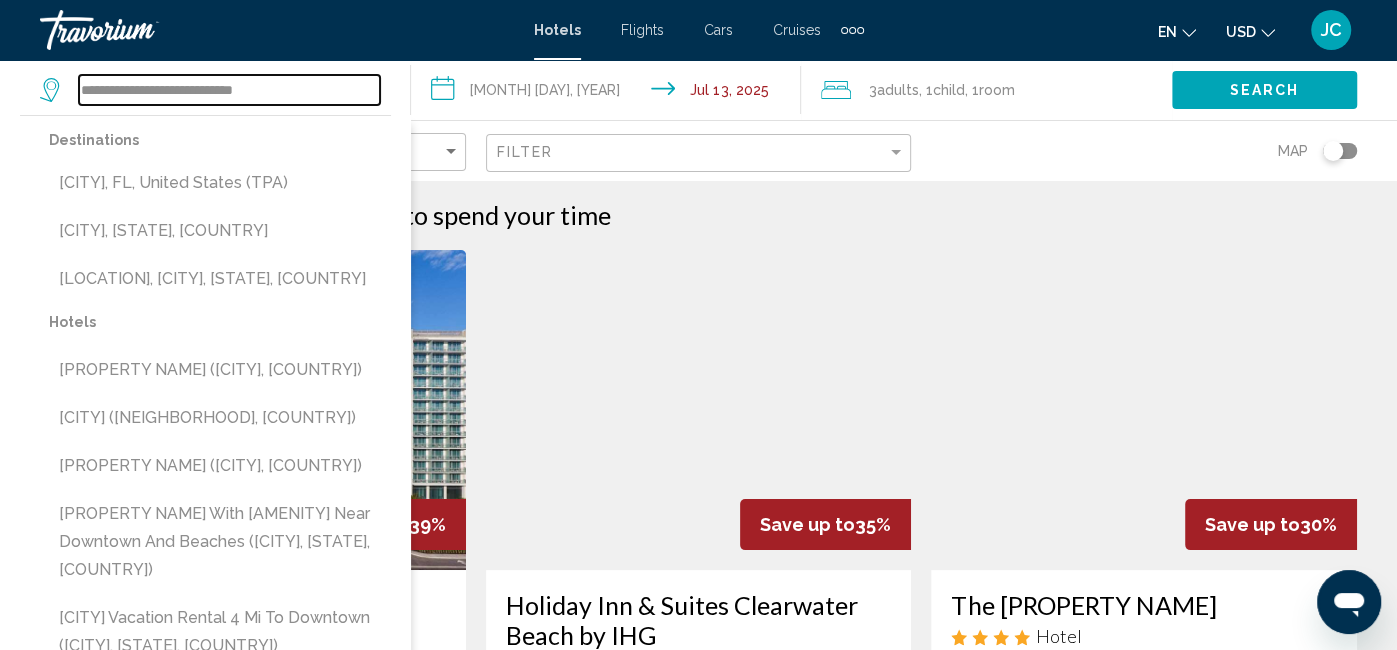 click on "**********" at bounding box center [229, 90] 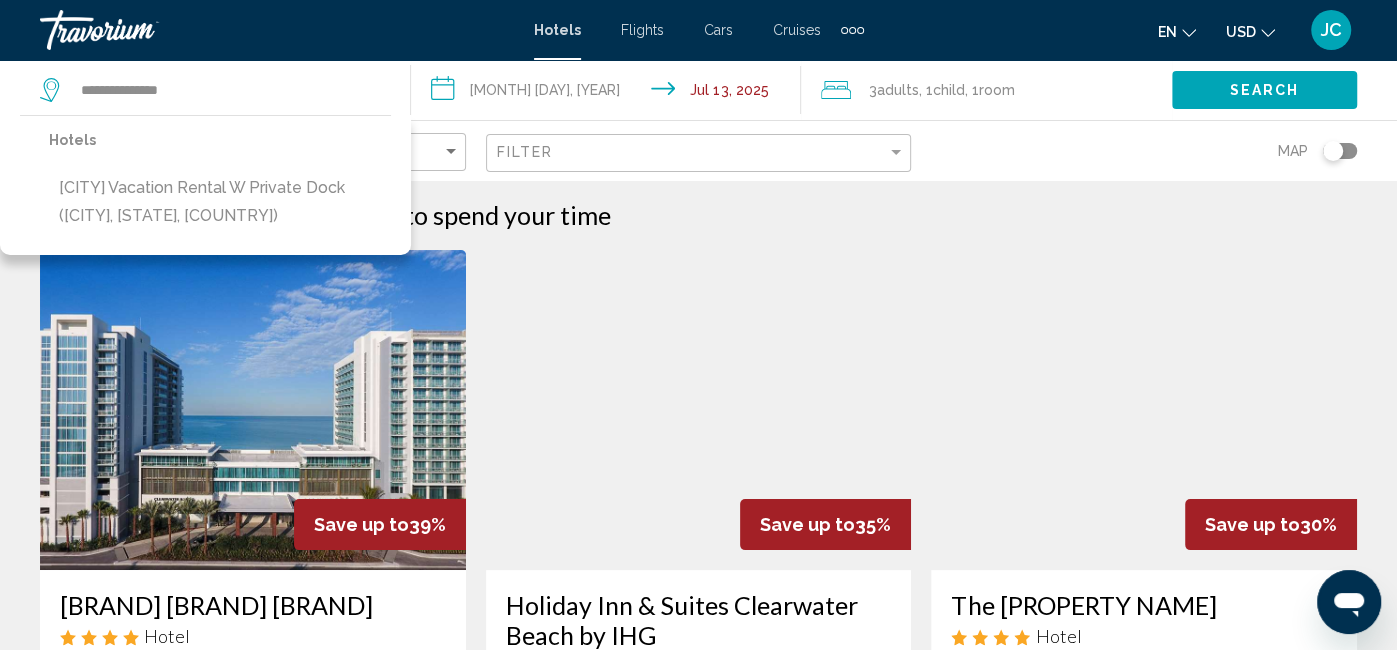 click on "Search" at bounding box center [1264, 89] 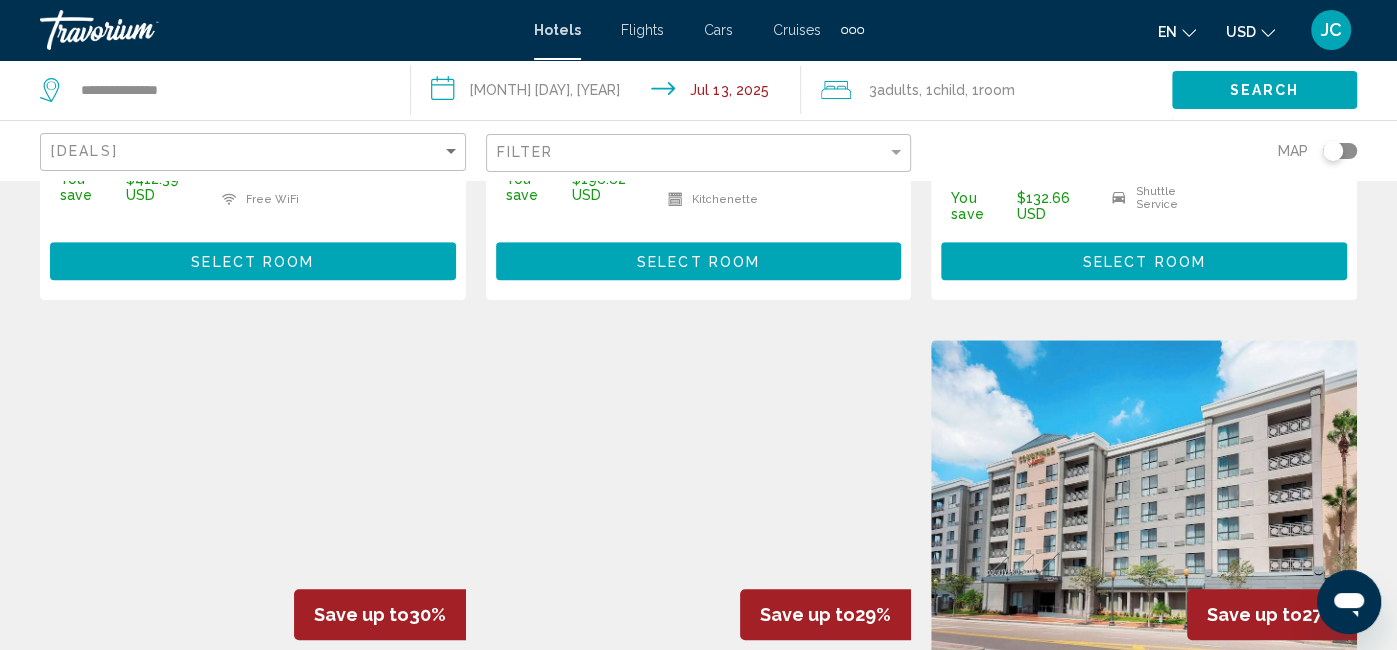 scroll, scrollTop: 634, scrollLeft: 0, axis: vertical 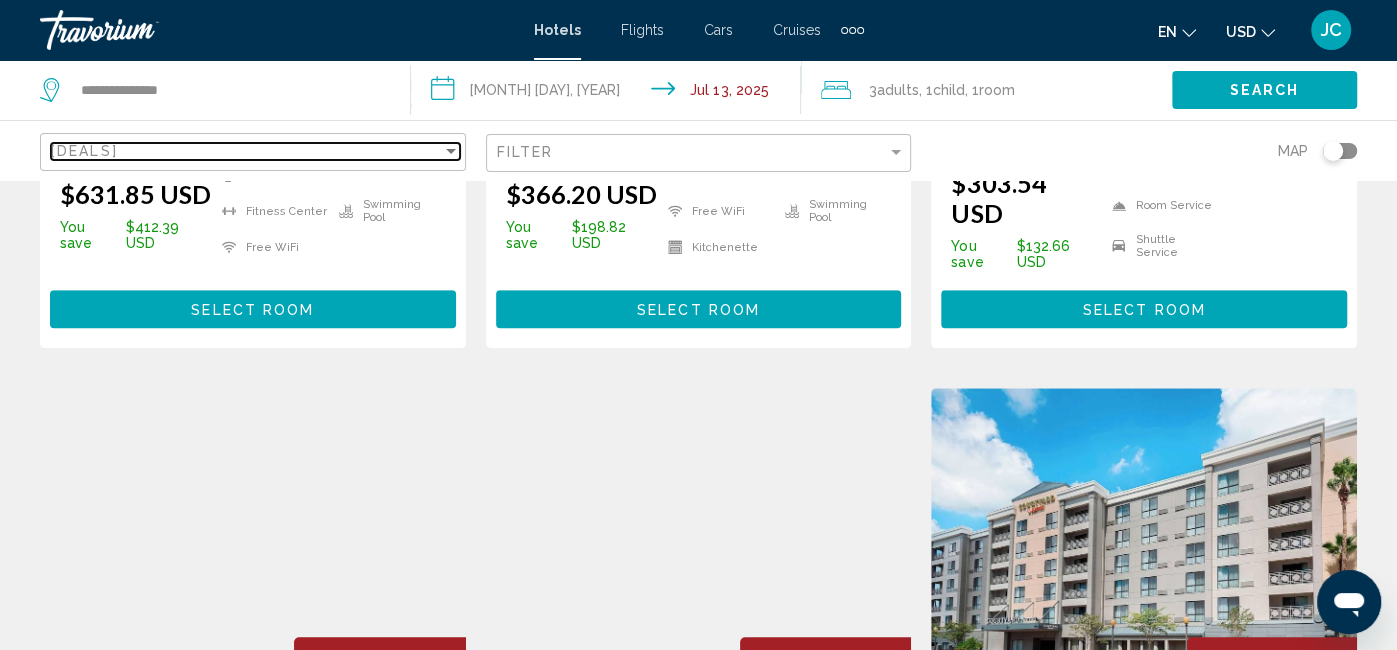 click on "[DEALS]" at bounding box center [246, 151] 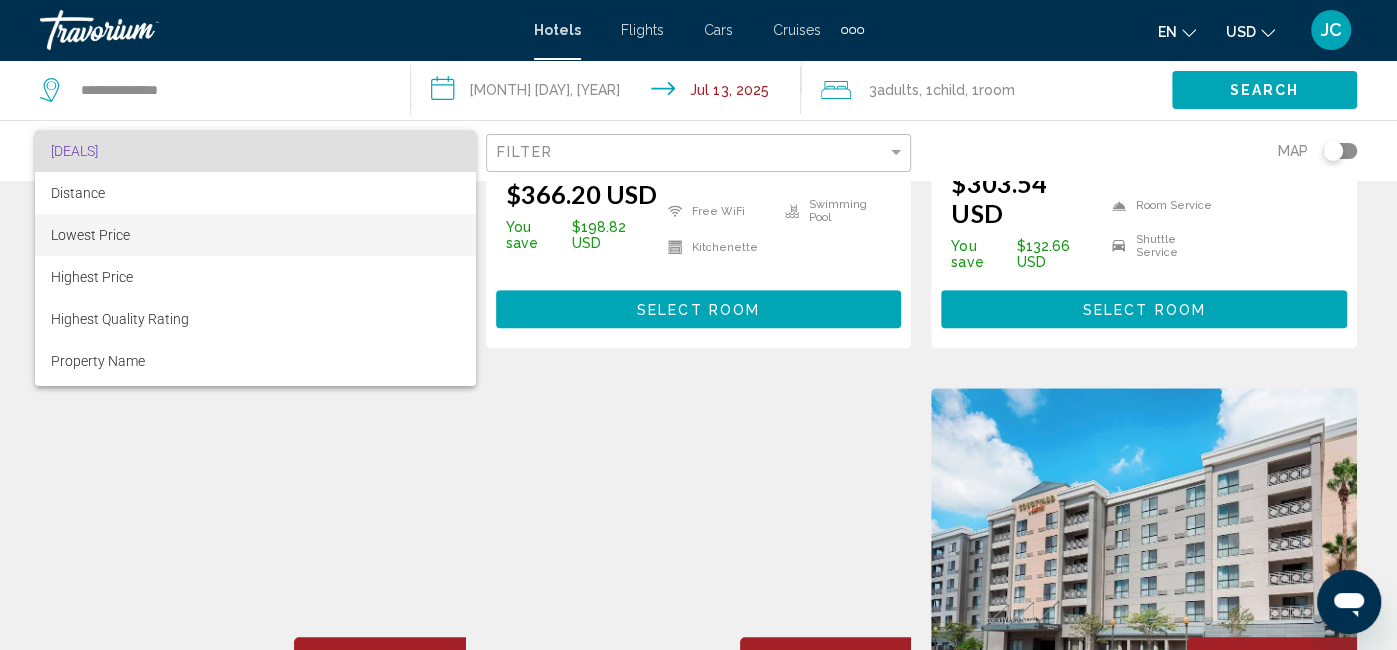 click on "Lowest Price" at bounding box center (255, 235) 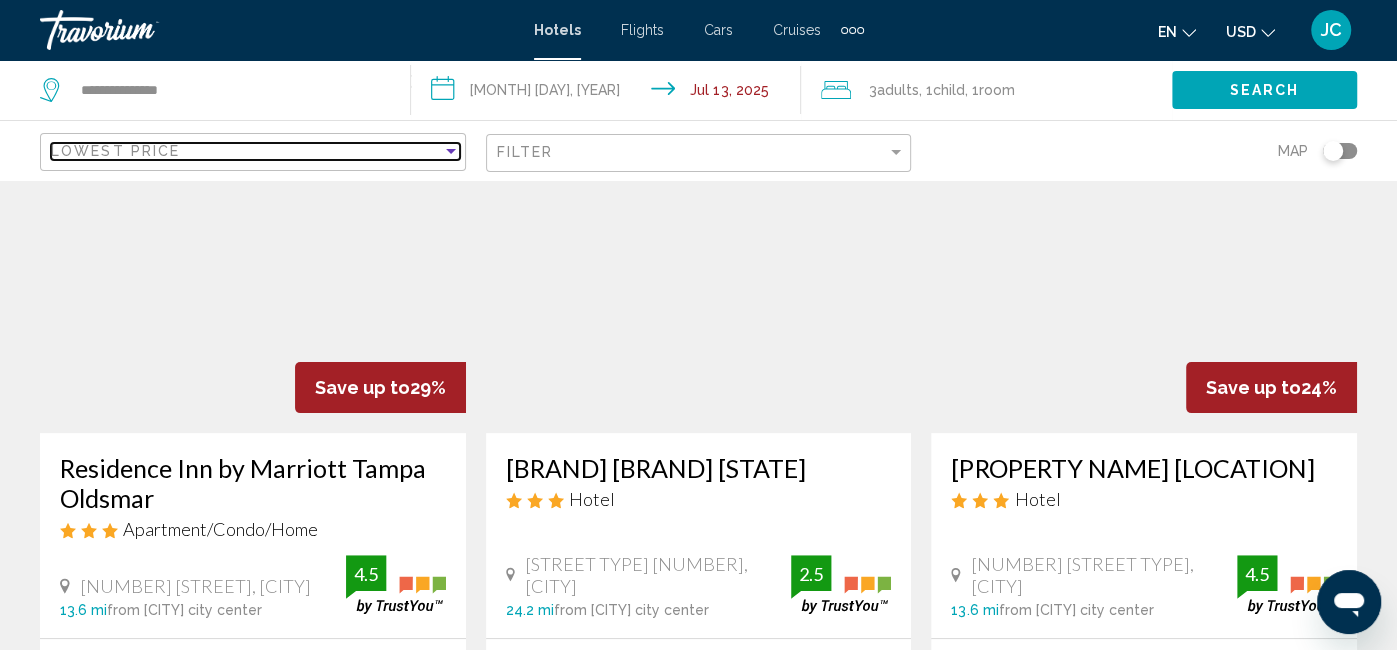scroll, scrollTop: 0, scrollLeft: 0, axis: both 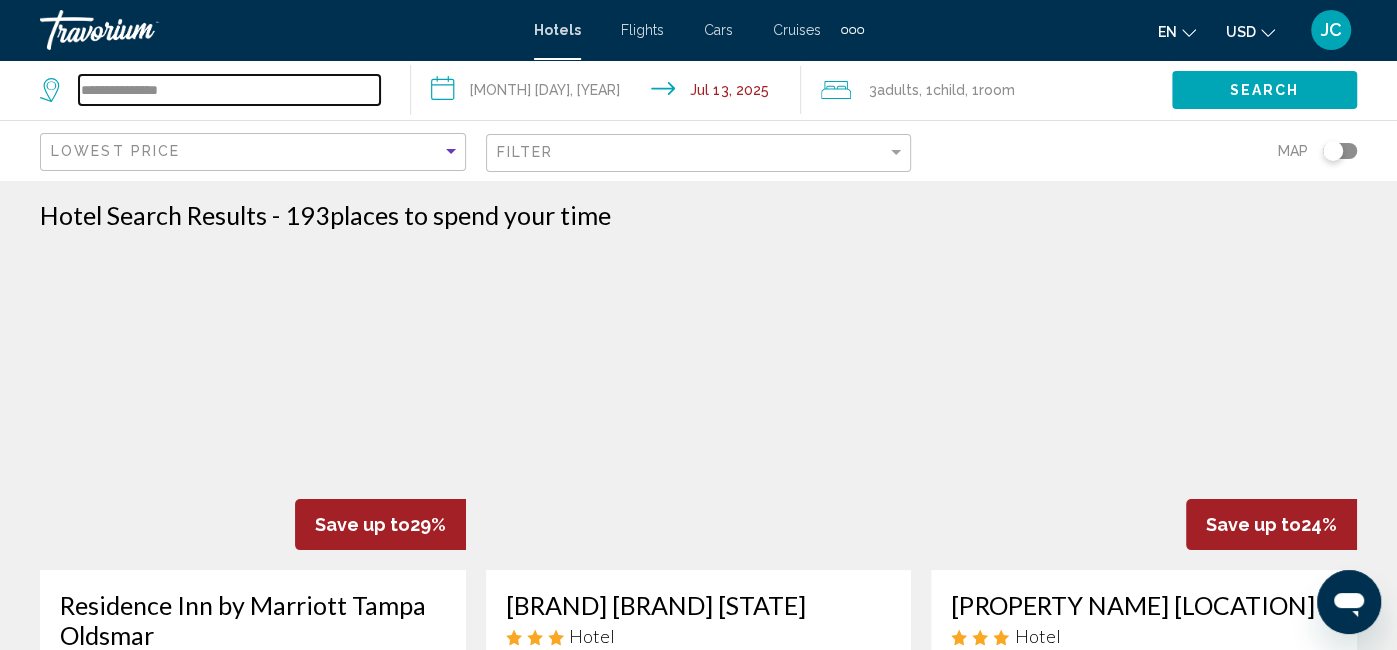 click on "**********" at bounding box center (229, 90) 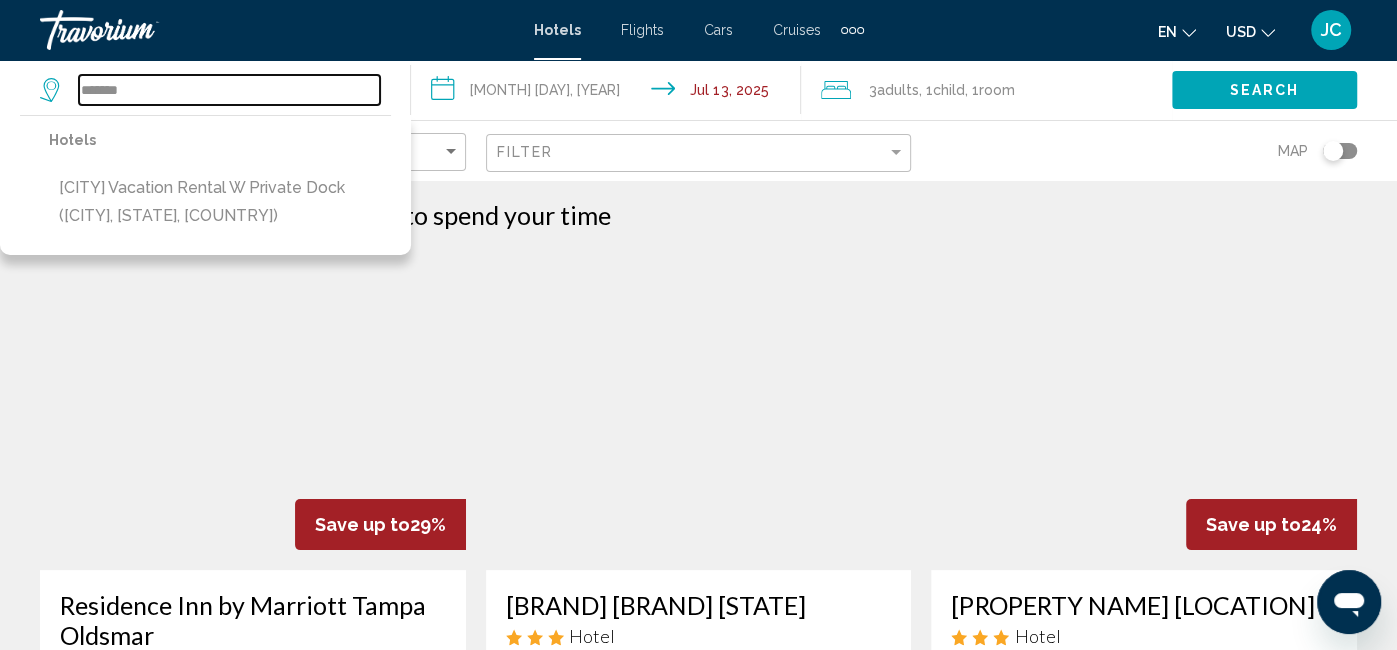 type on "*******" 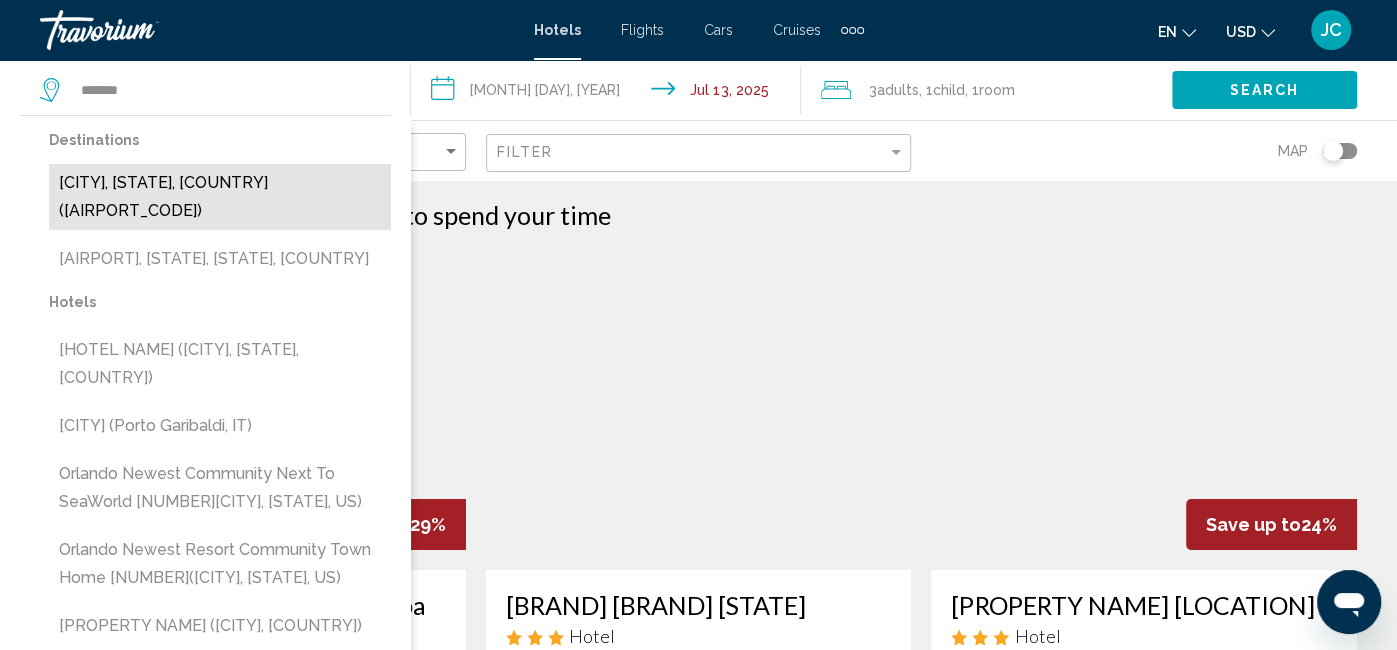 click on "[CITY], [STATE], [COUNTRY] ([AIRPORT_CODE])" at bounding box center (220, 197) 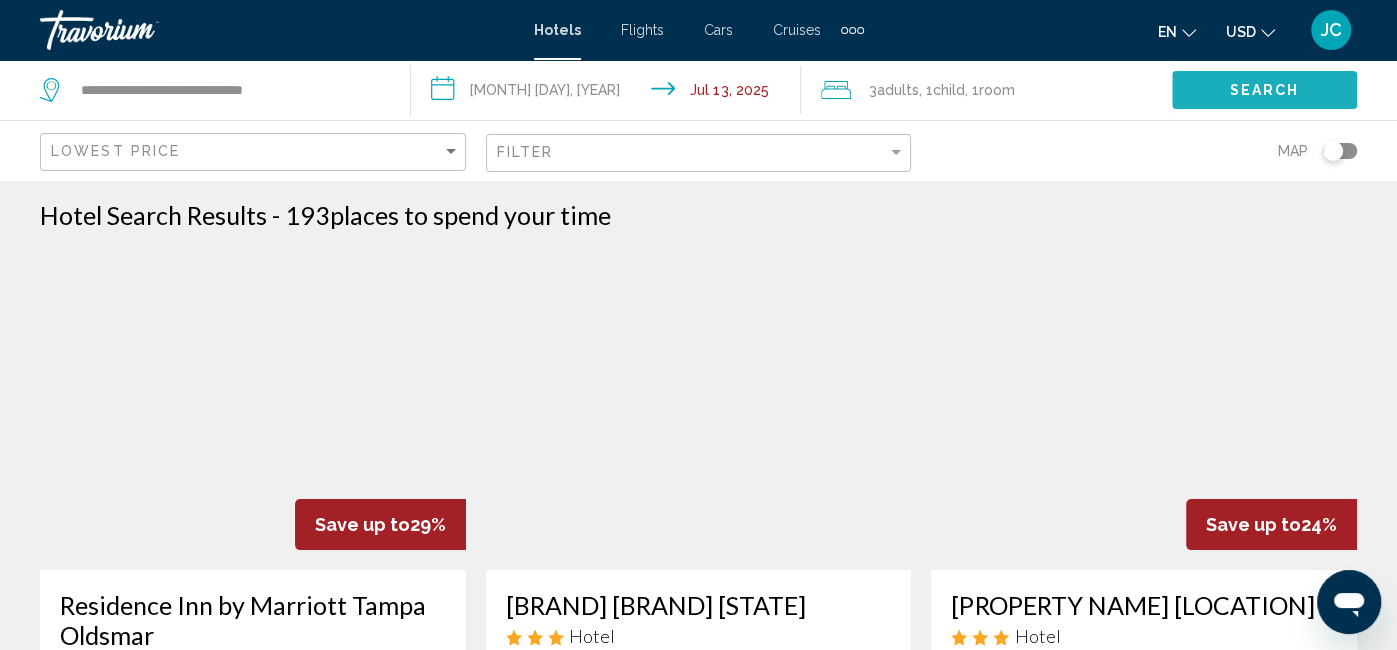 click on "Search" at bounding box center (1265, 91) 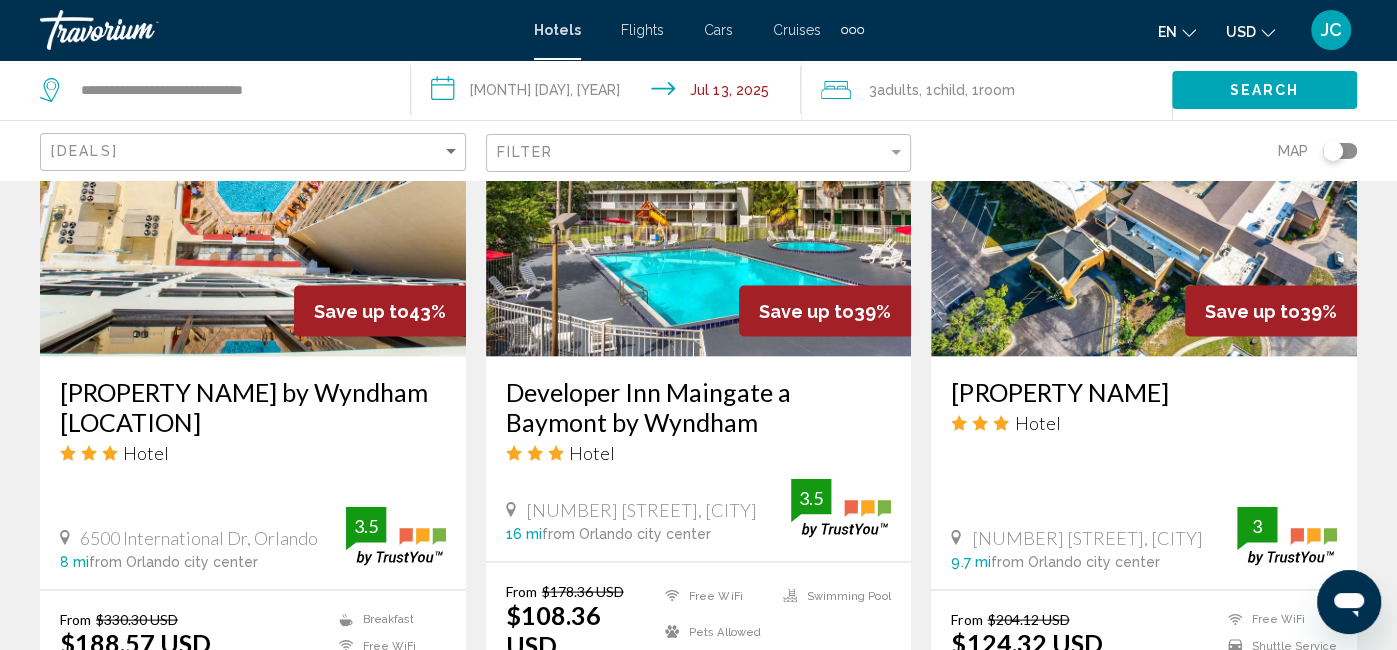 scroll, scrollTop: 2492, scrollLeft: 0, axis: vertical 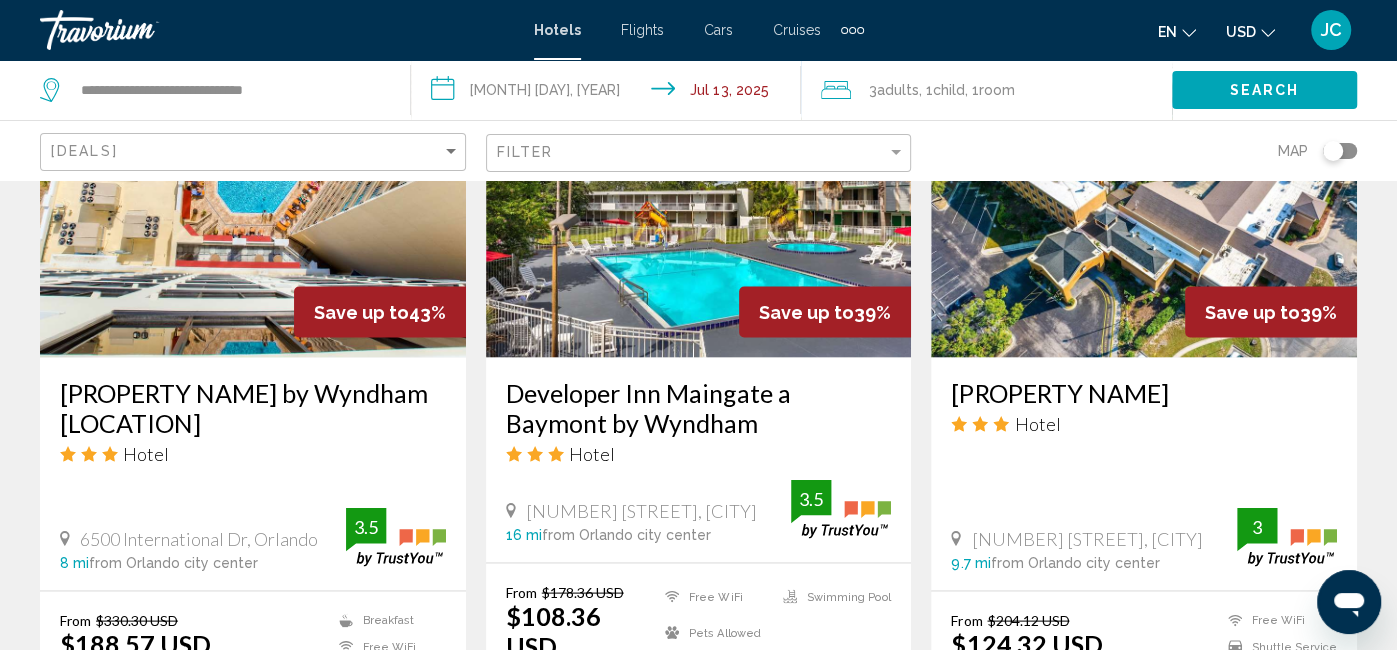 click on "[DEALS]" at bounding box center [253, 150] 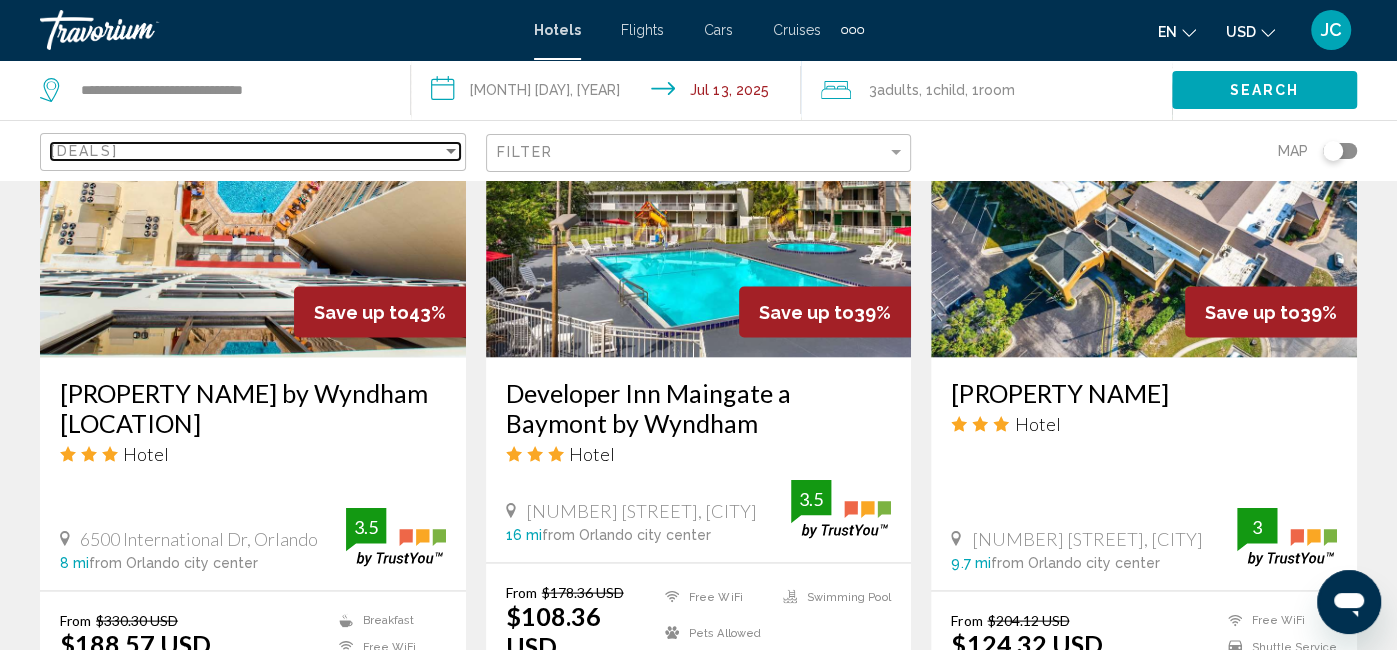 click on "[DEALS]" at bounding box center [246, 151] 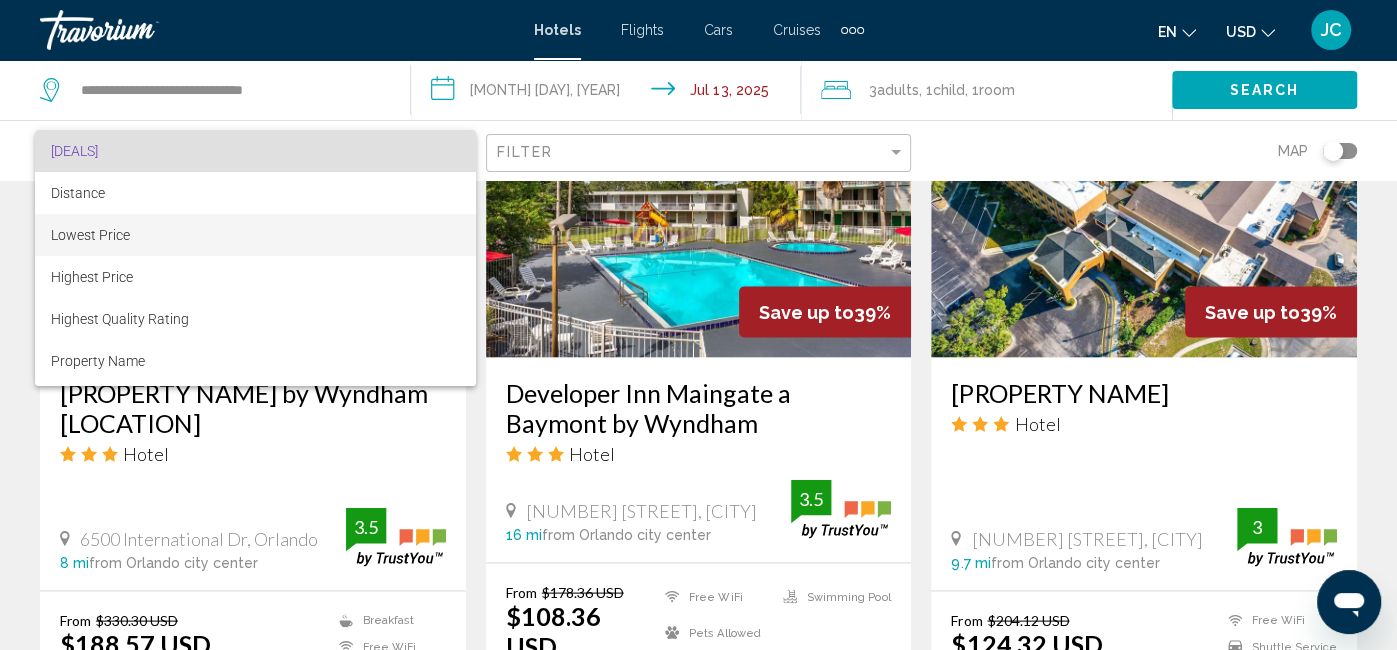 click on "Lowest Price" at bounding box center [255, 235] 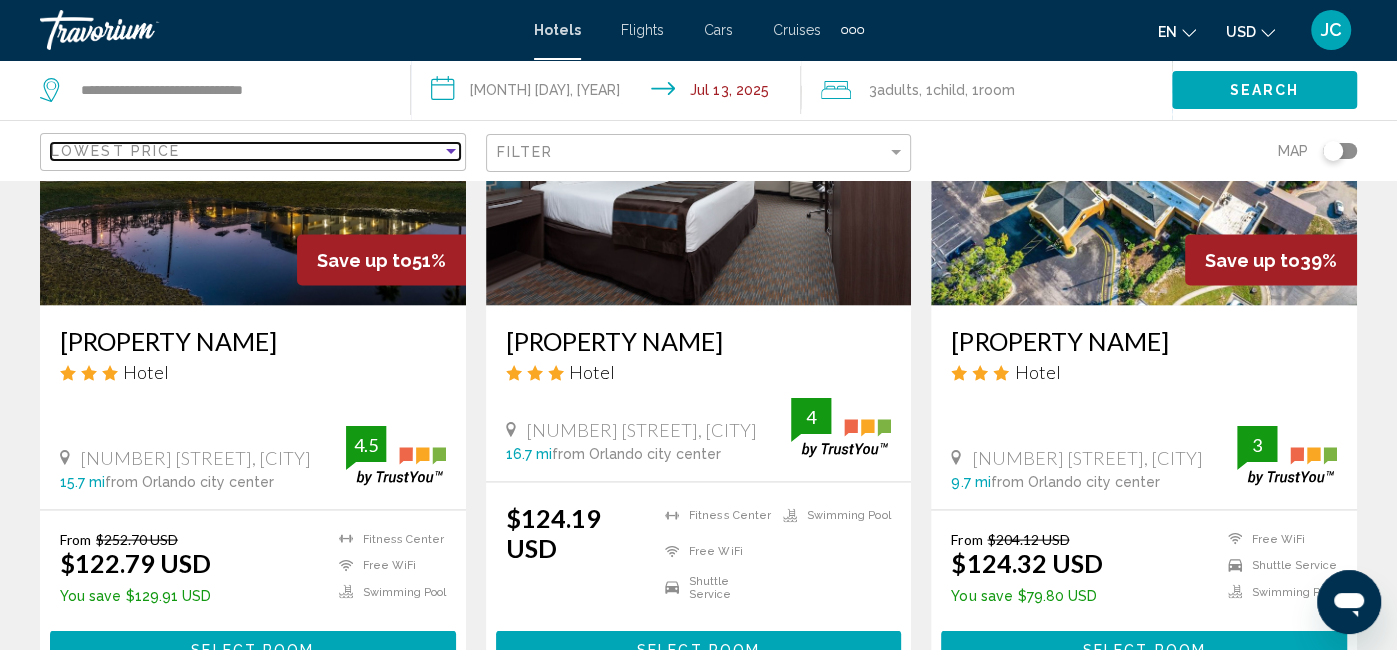 scroll, scrollTop: 2493, scrollLeft: 0, axis: vertical 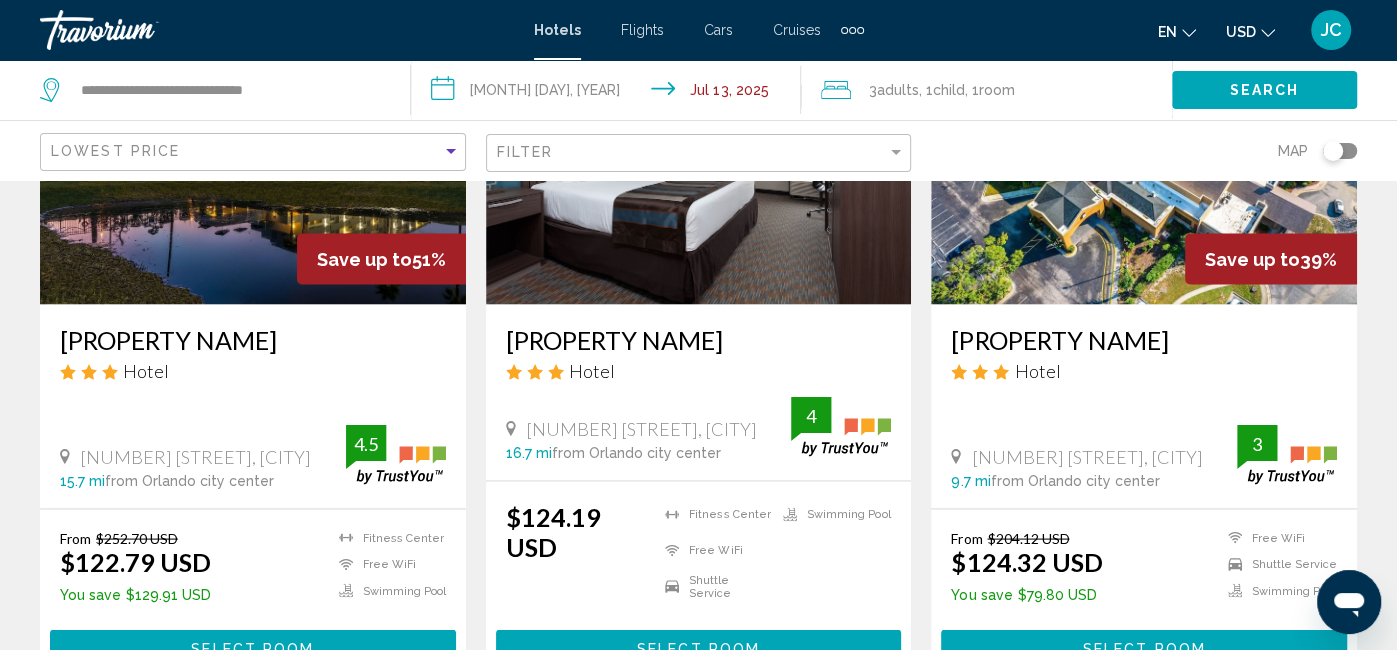 click on "Search" at bounding box center (1264, 89) 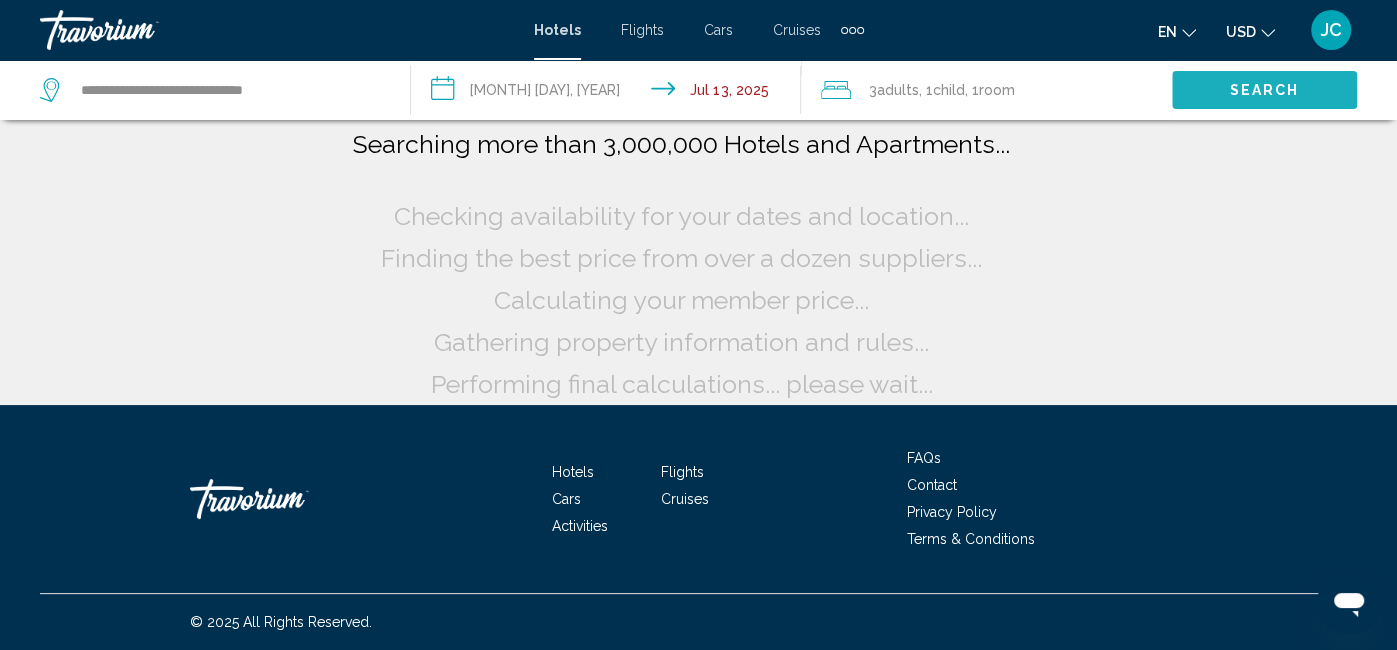 scroll, scrollTop: 6, scrollLeft: 0, axis: vertical 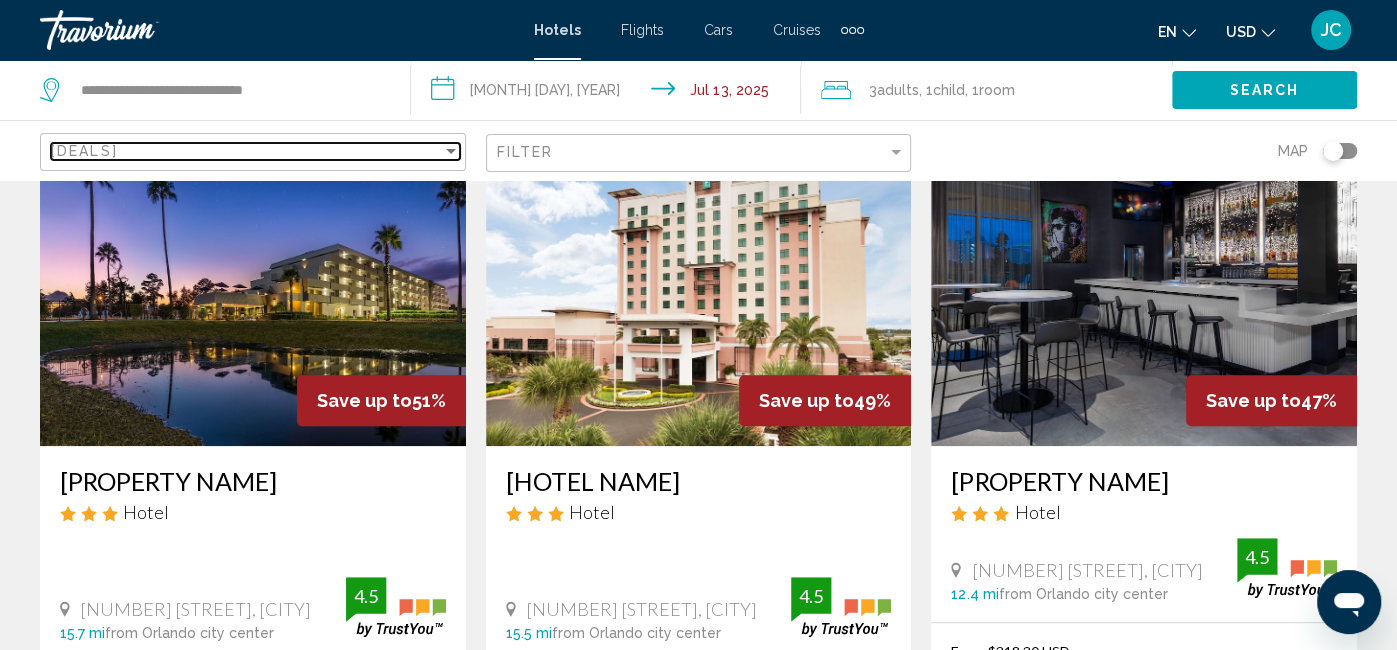 click on "[DEALS]" at bounding box center [246, 151] 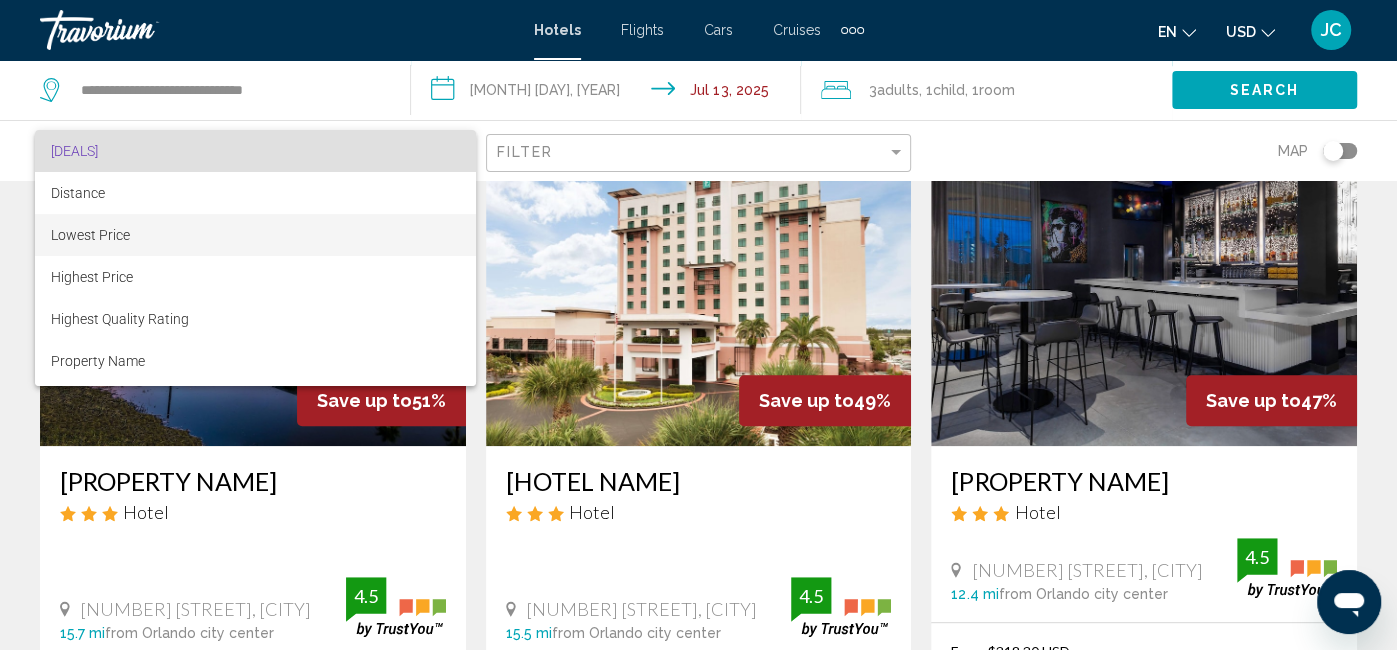 click on "Lowest Price" at bounding box center [255, 235] 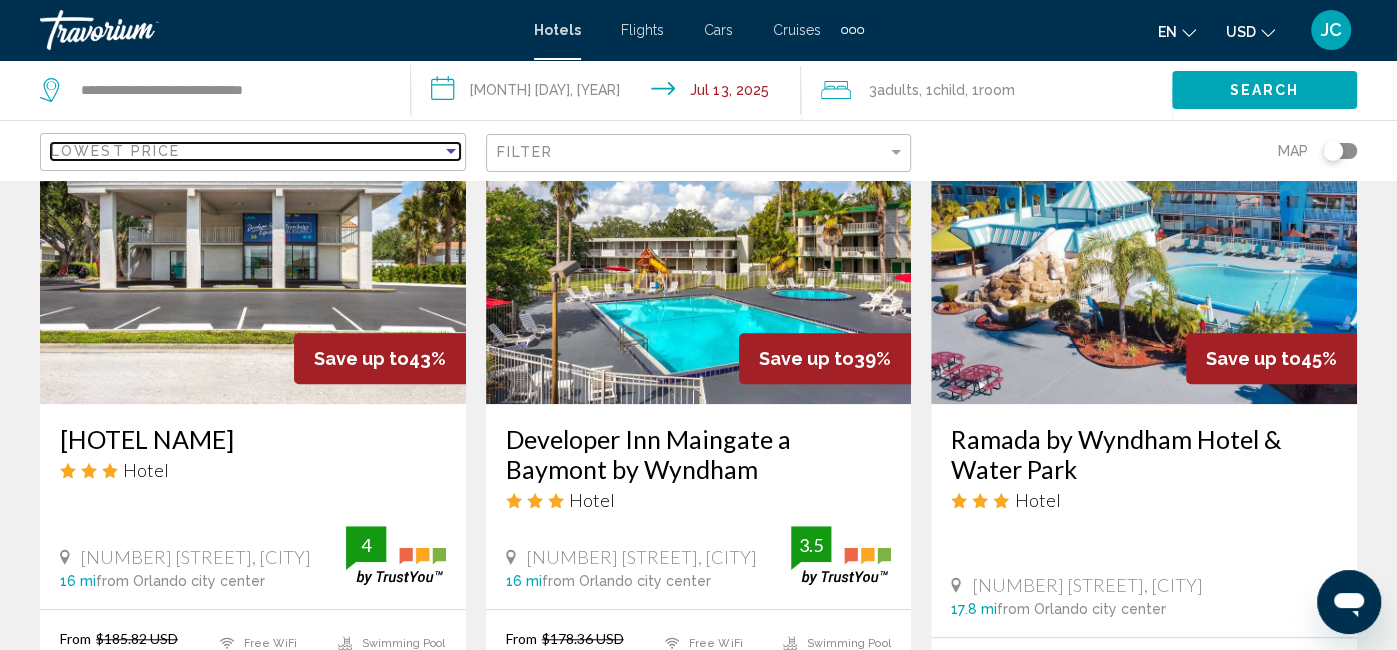 scroll, scrollTop: 2397, scrollLeft: 0, axis: vertical 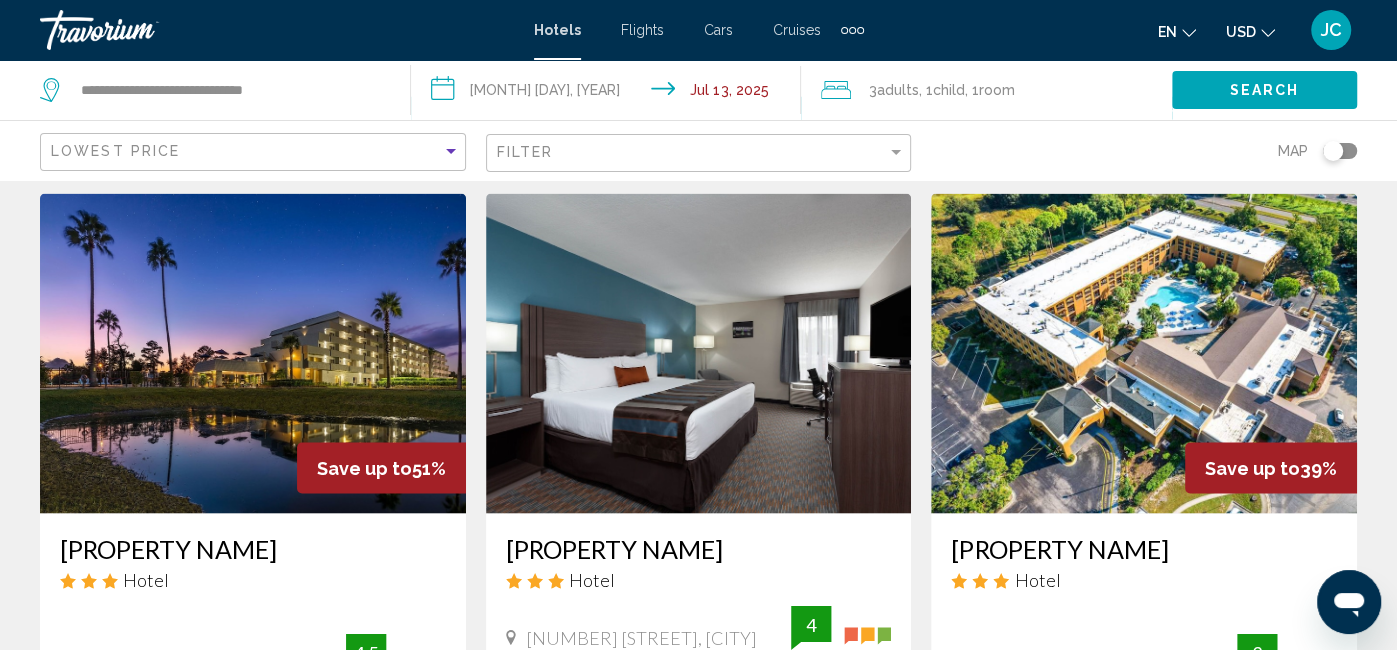 click on "Search" at bounding box center [1264, 89] 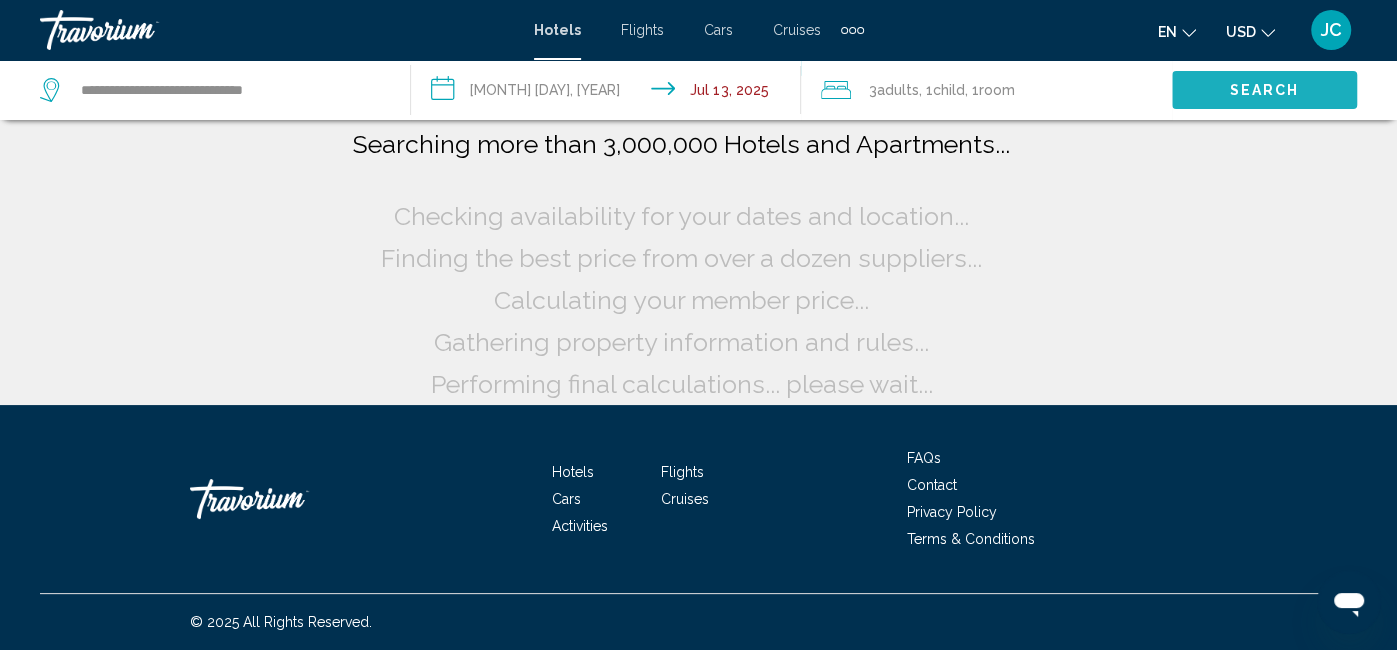 scroll, scrollTop: 6, scrollLeft: 0, axis: vertical 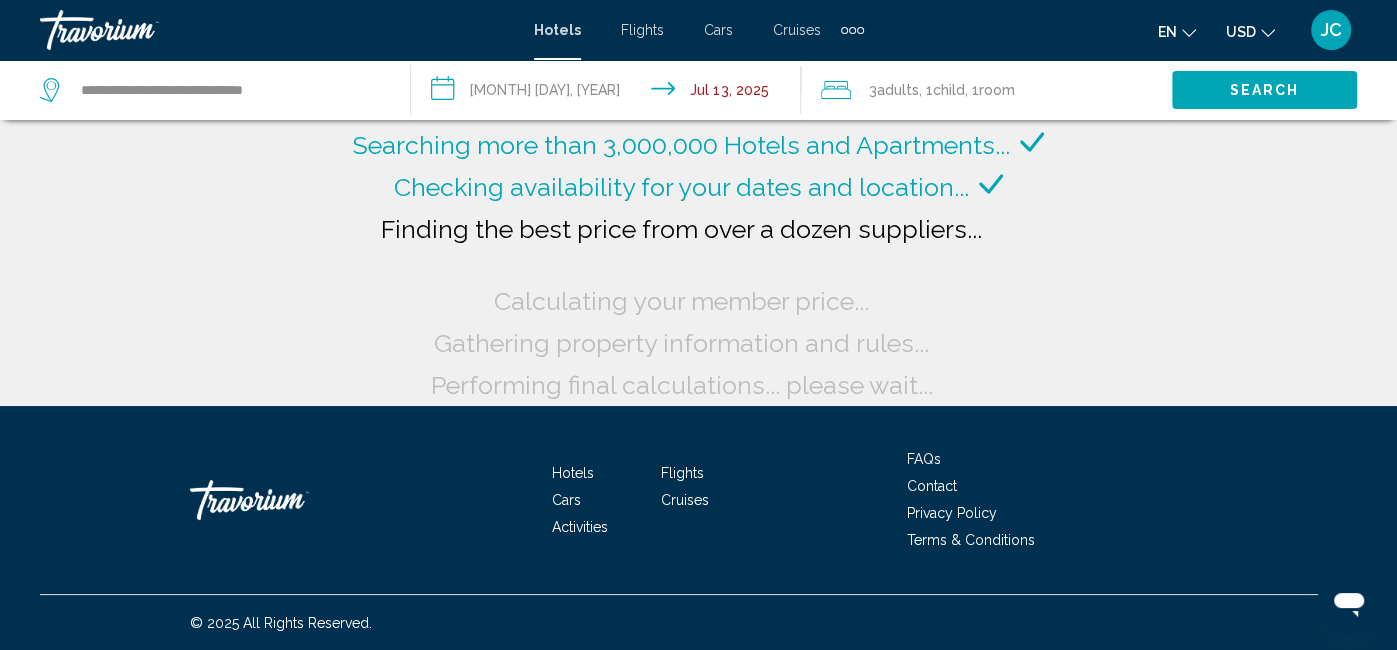 click on "**********" at bounding box center [610, 93] 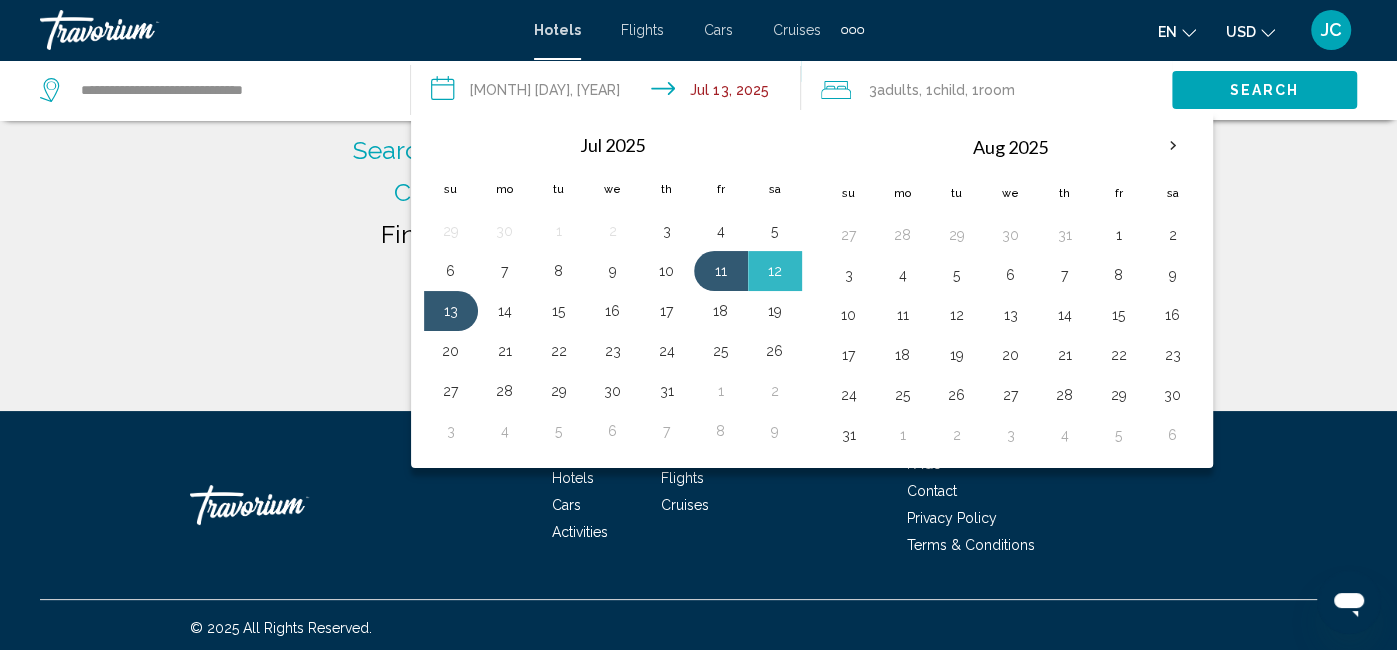 scroll, scrollTop: 0, scrollLeft: 0, axis: both 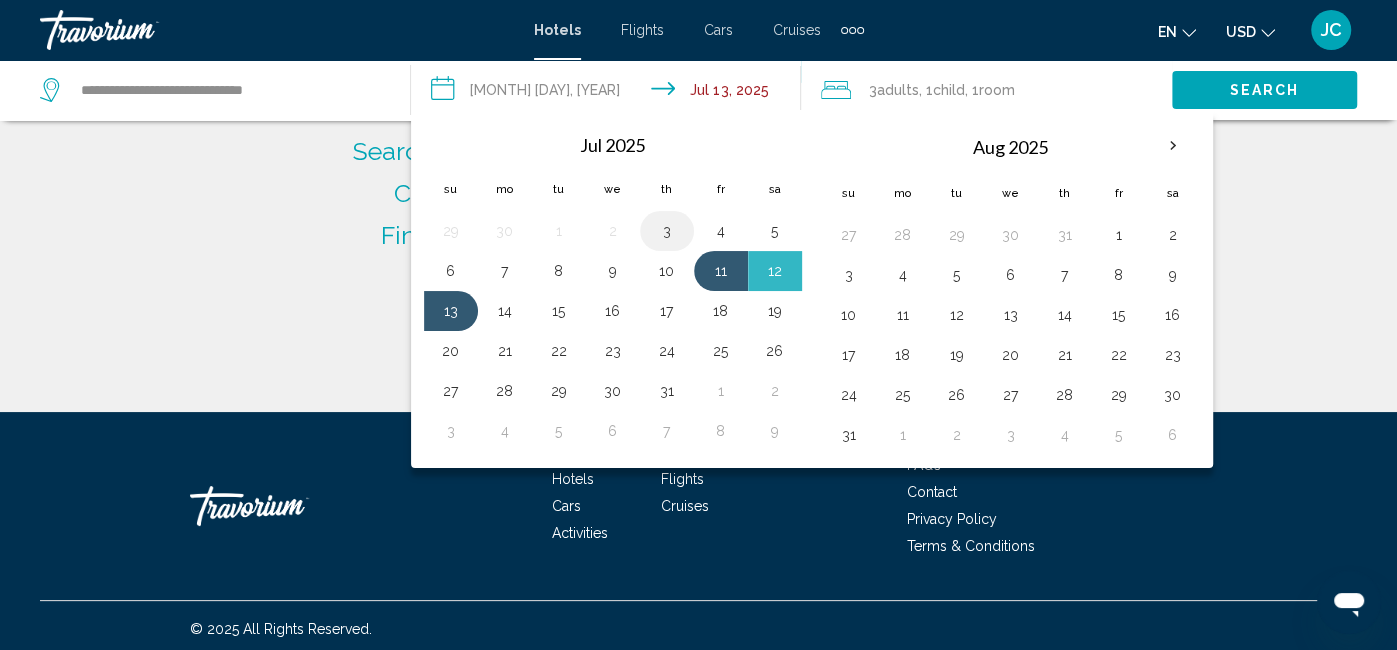 click on "3" at bounding box center (667, 231) 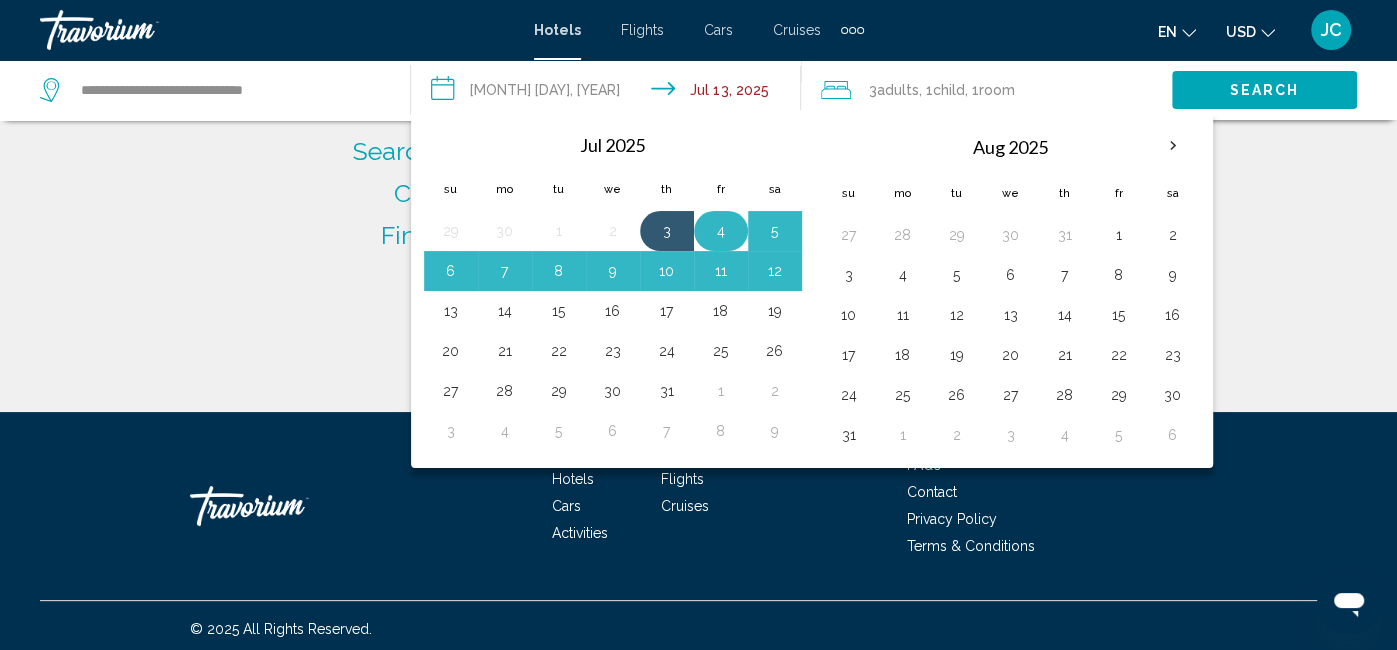 click on "4" at bounding box center (721, 231) 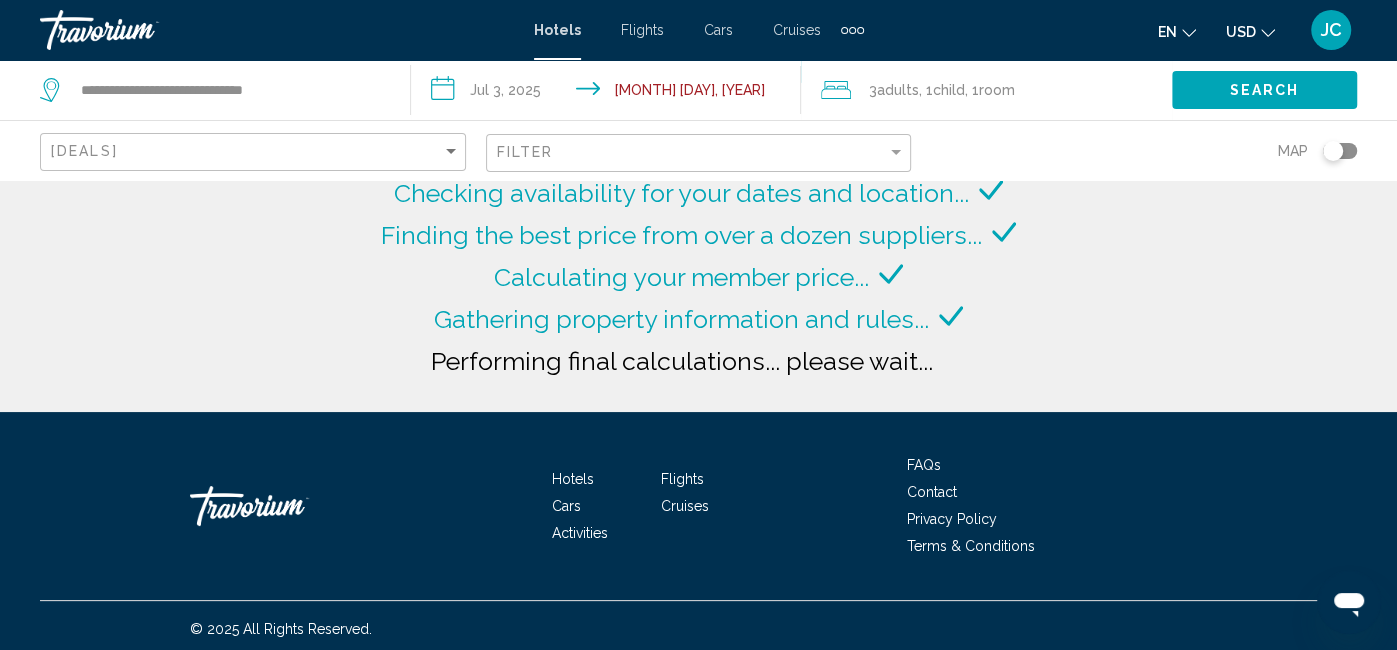 click on "**********" at bounding box center [610, 93] 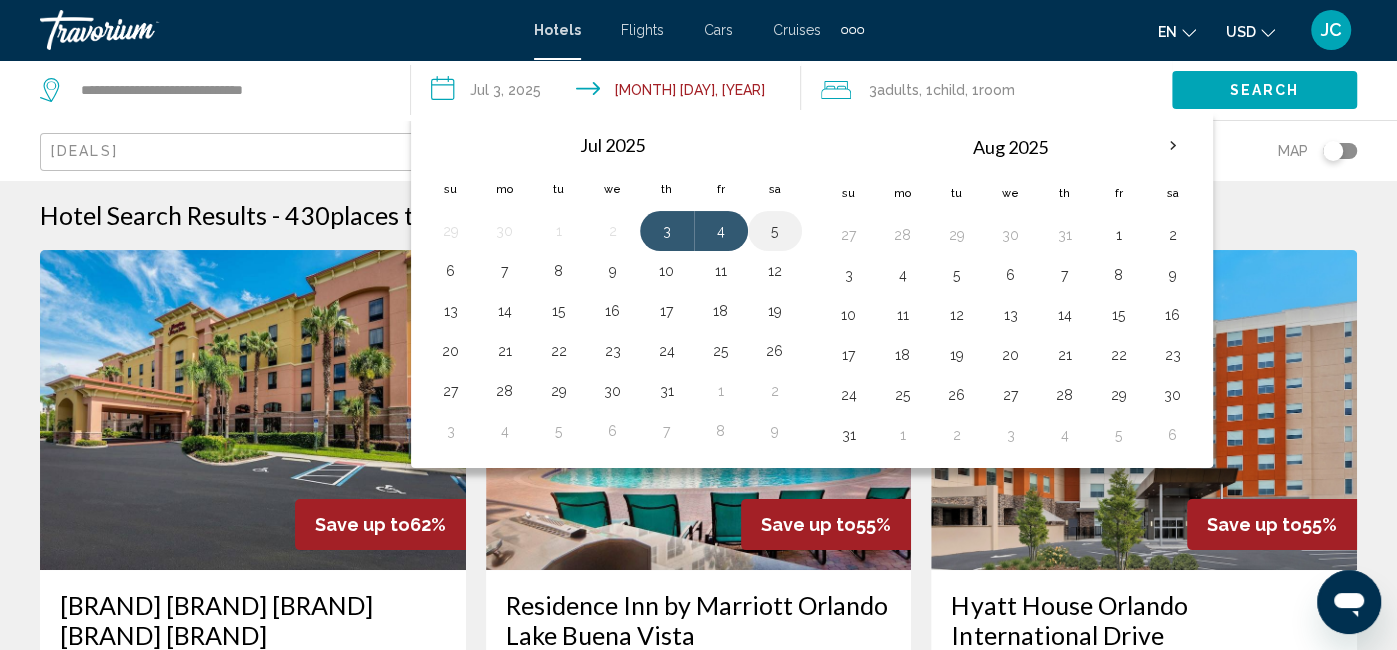 click on "5" at bounding box center (775, 231) 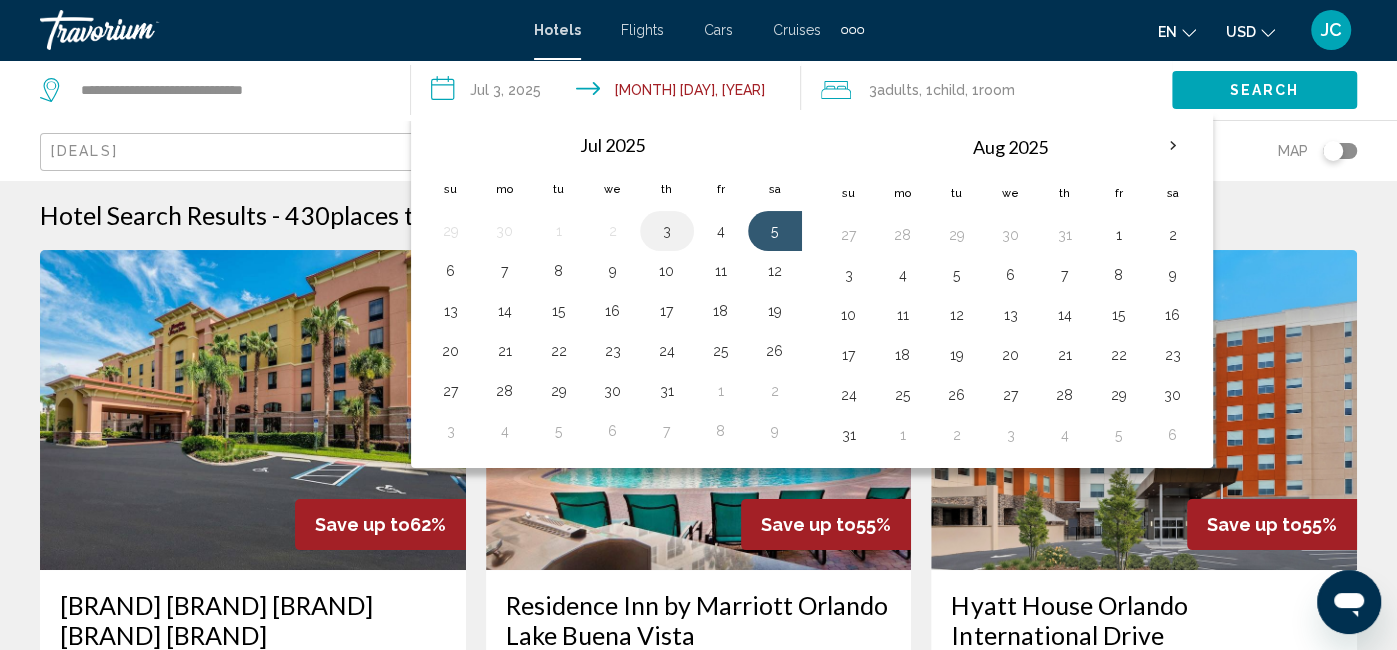 click on "3" at bounding box center [667, 231] 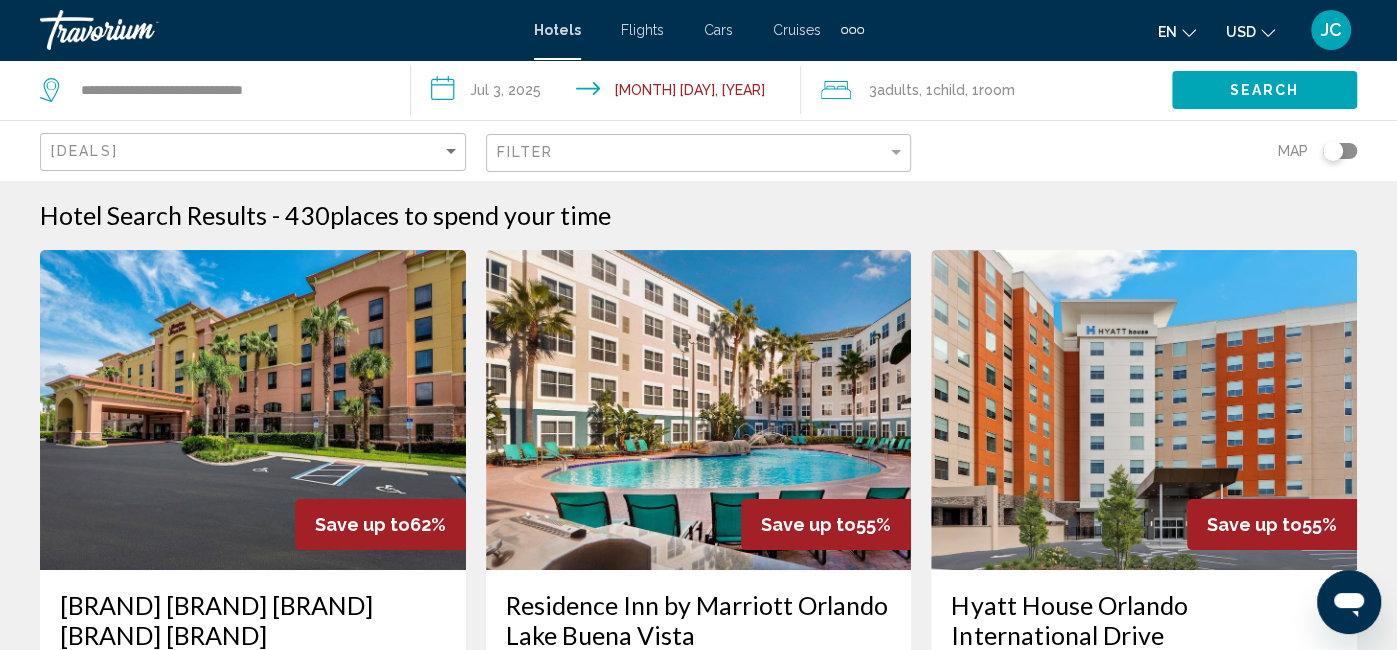 click on "**********" at bounding box center [610, 93] 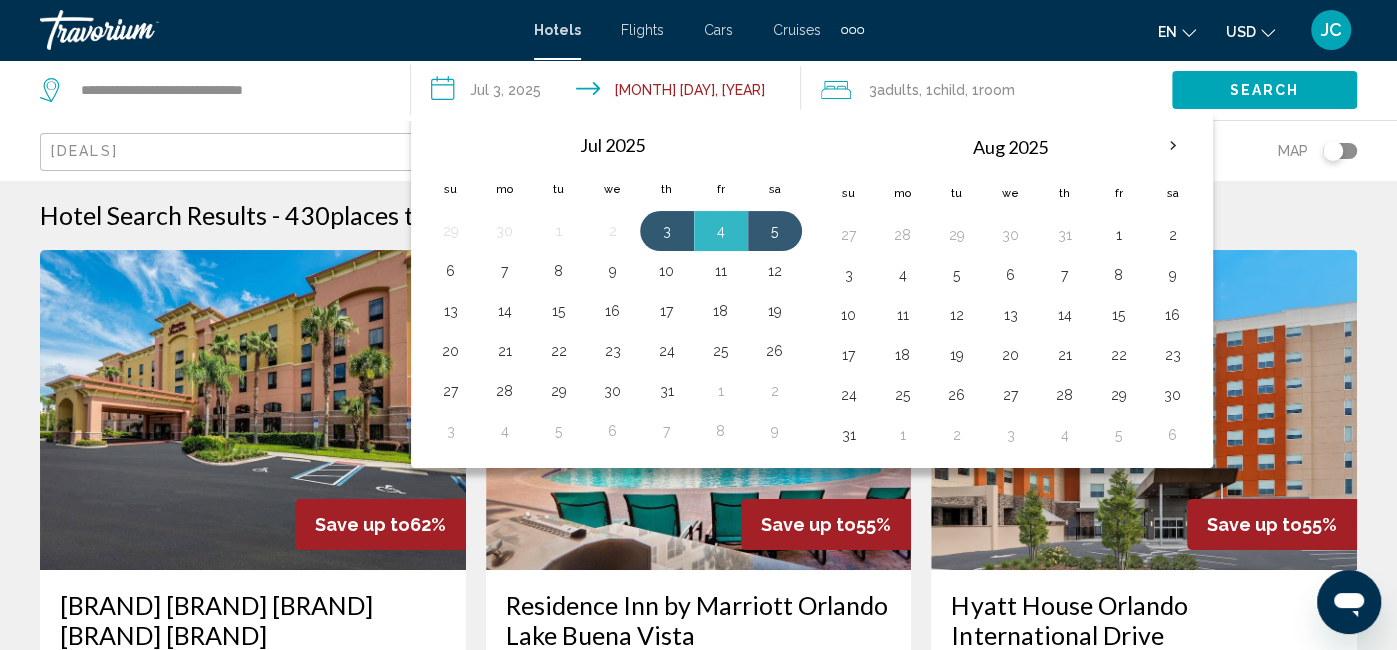 click at bounding box center (253, 410) 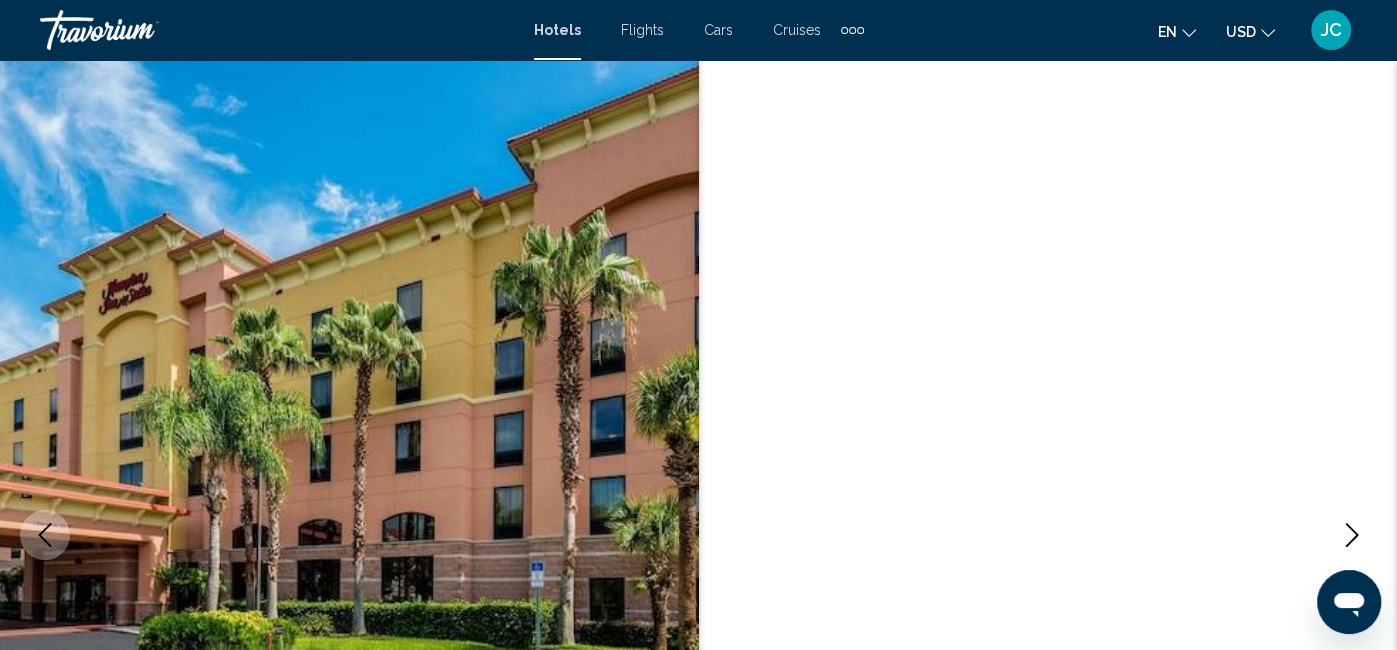 scroll, scrollTop: 210, scrollLeft: 0, axis: vertical 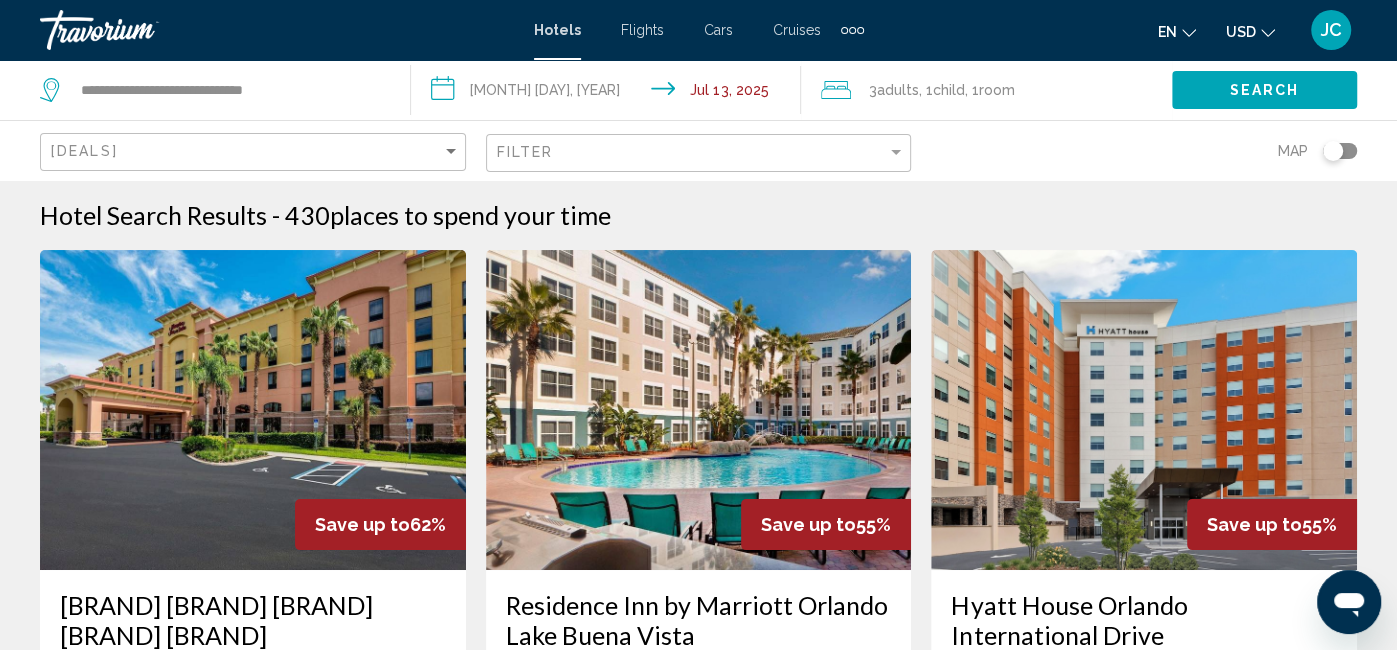 click on "**********" at bounding box center (610, 93) 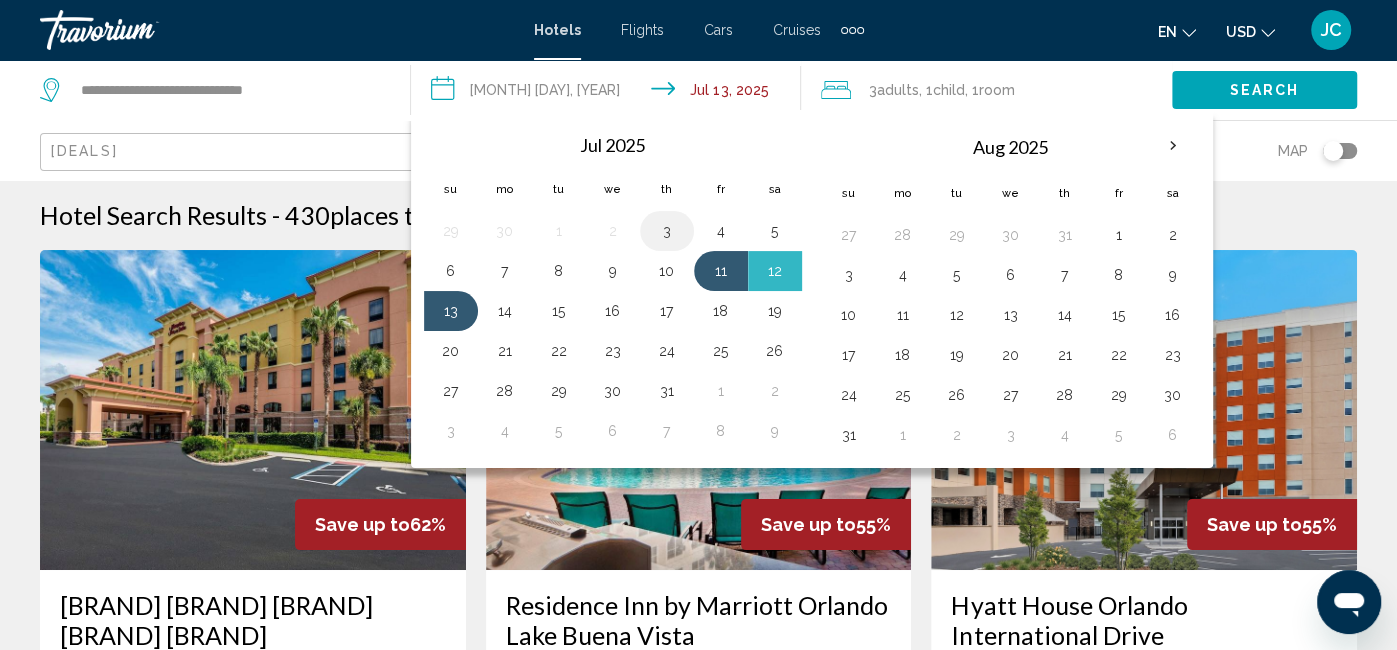click on "3" at bounding box center (667, 231) 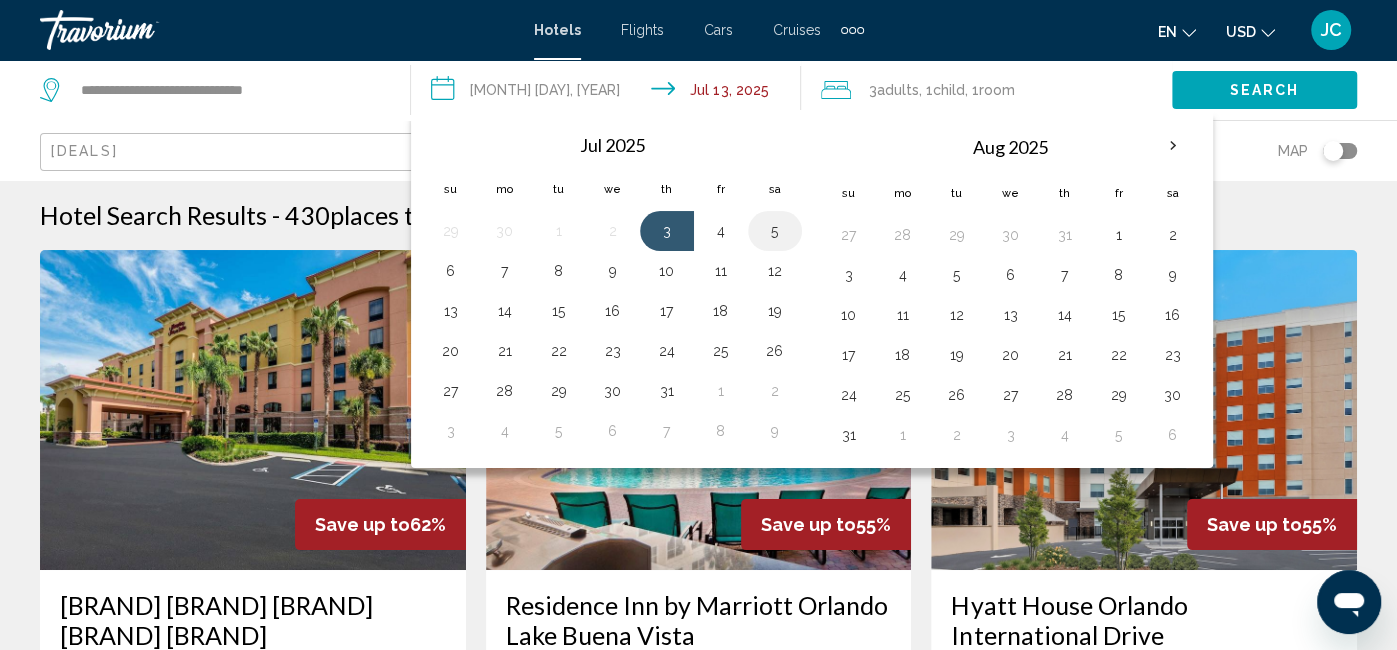 click on "5" at bounding box center [775, 231] 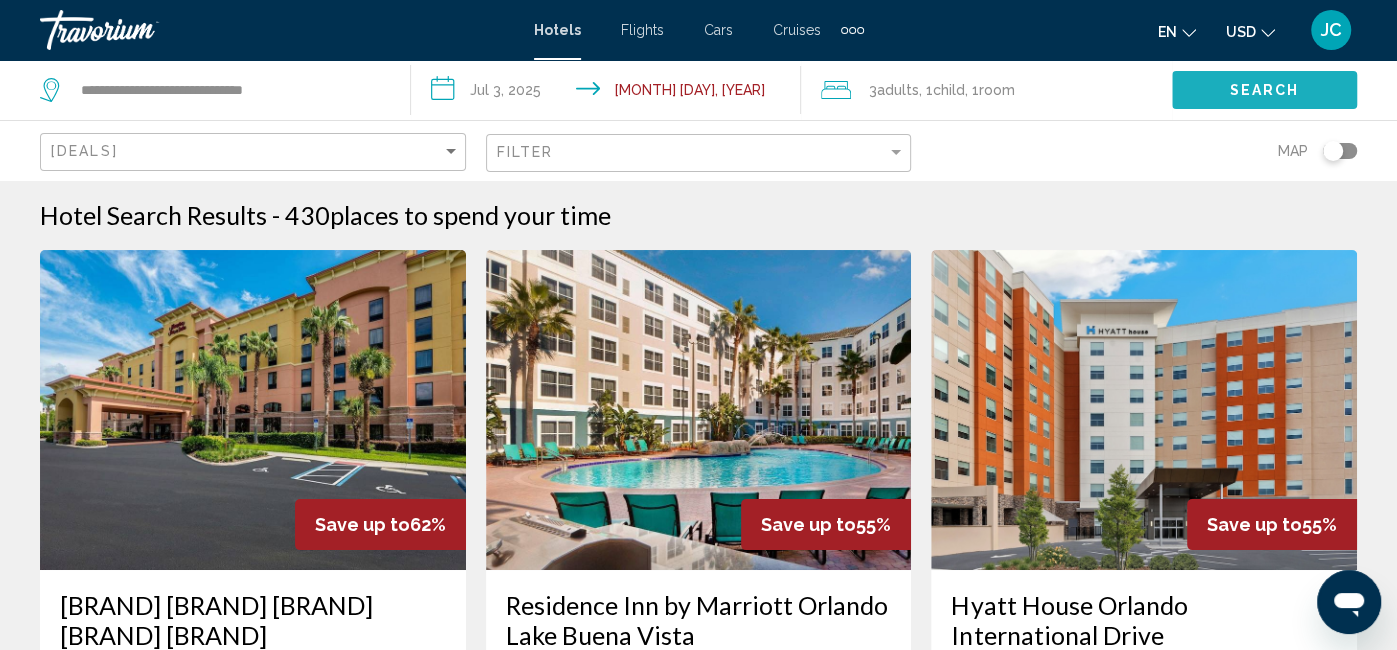 click on "Search" at bounding box center (1265, 91) 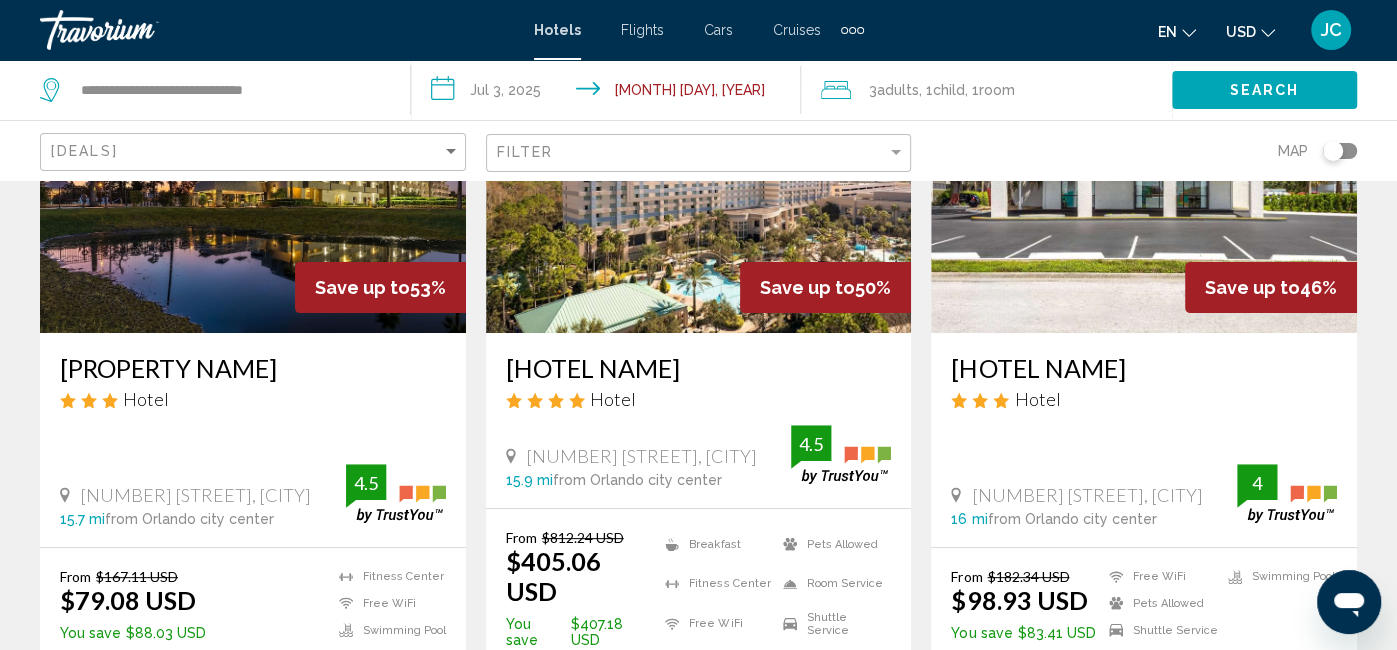 scroll, scrollTop: 234, scrollLeft: 0, axis: vertical 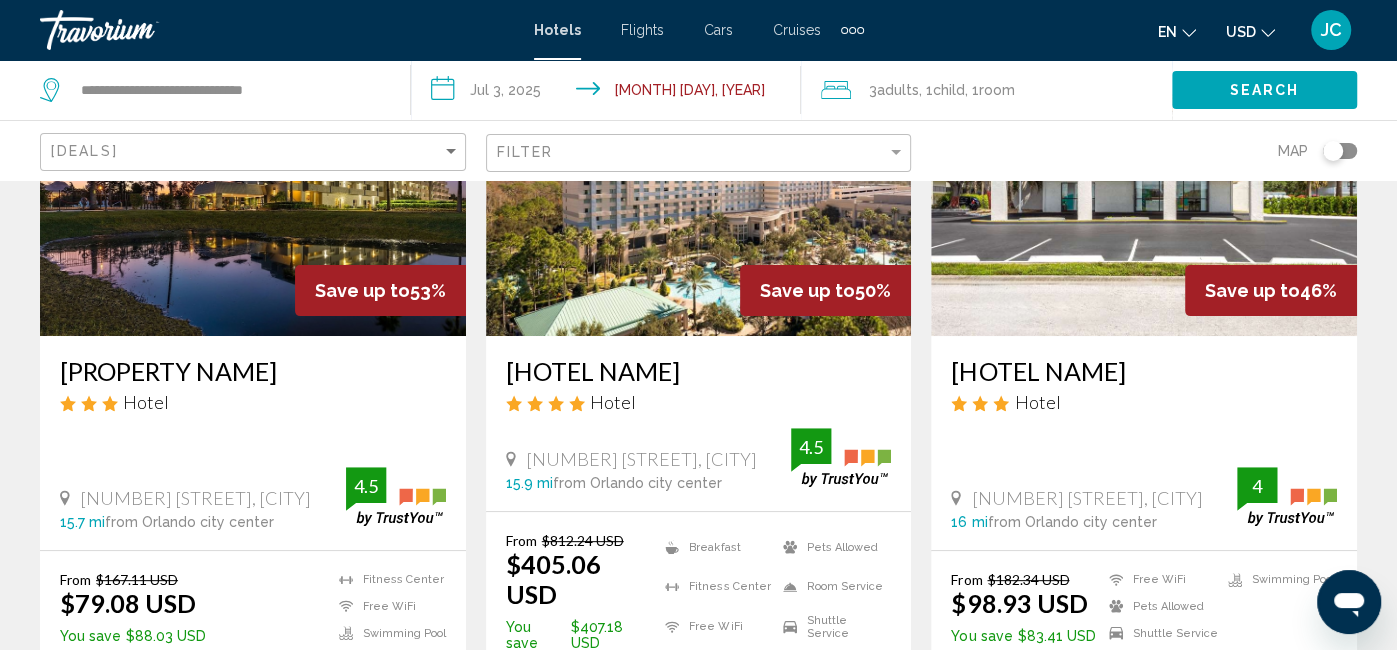 click at bounding box center [253, 176] 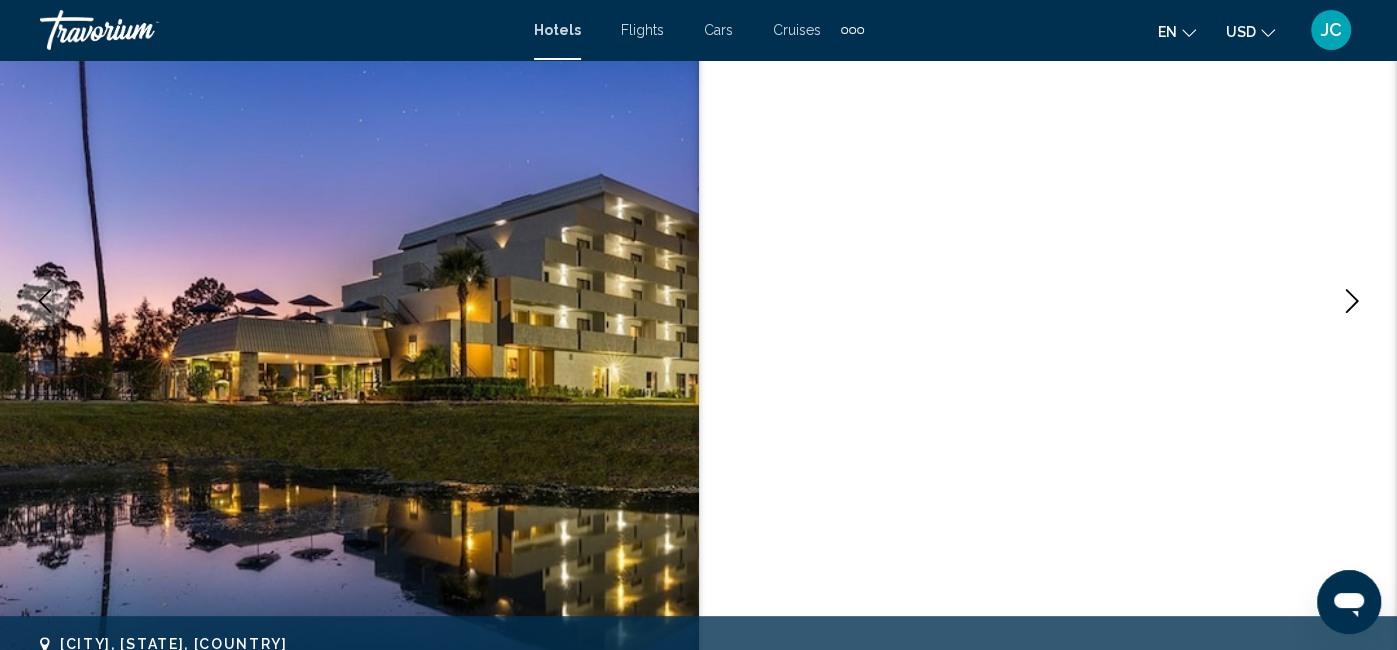 scroll, scrollTop: 210, scrollLeft: 0, axis: vertical 